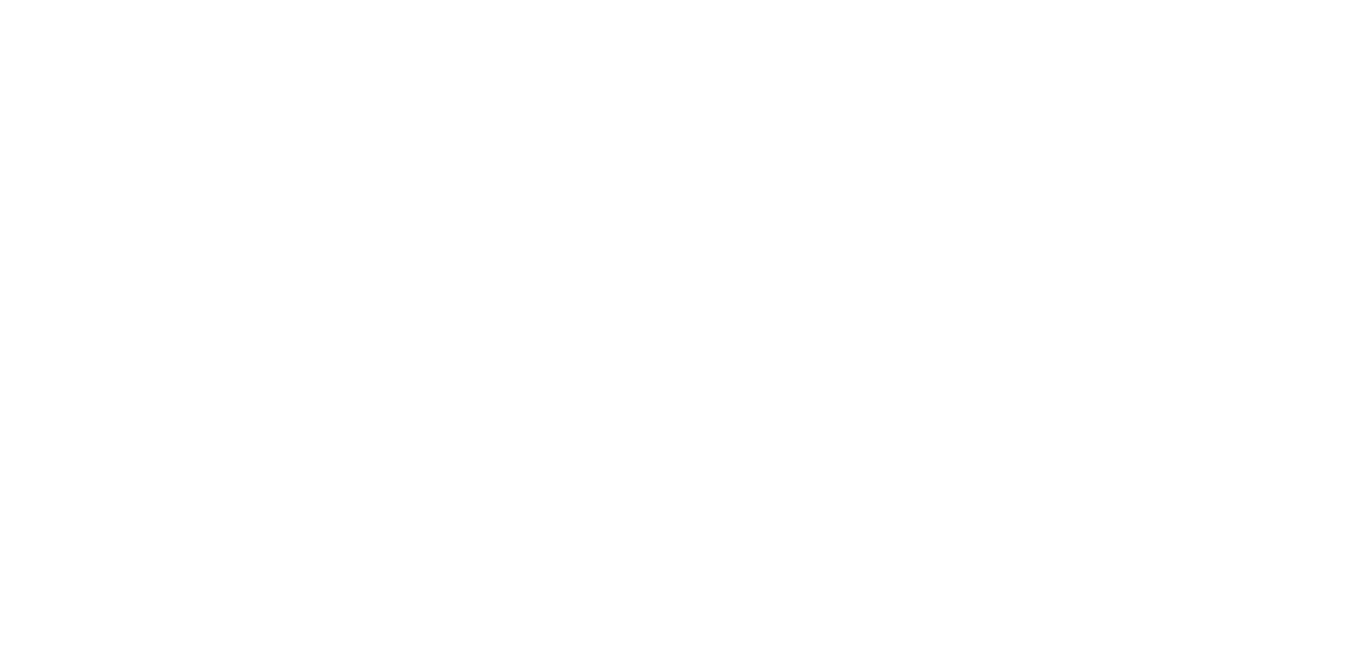 scroll, scrollTop: 0, scrollLeft: 0, axis: both 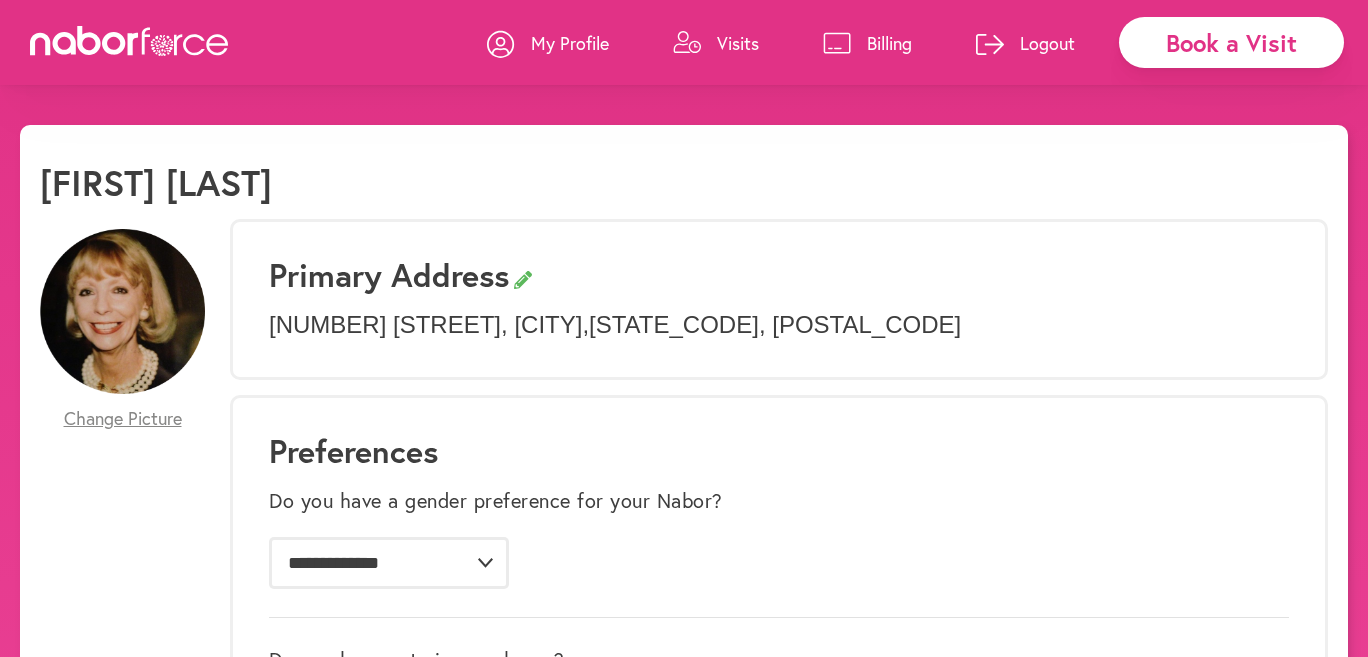 click on "Book a Visit" at bounding box center [1231, 42] 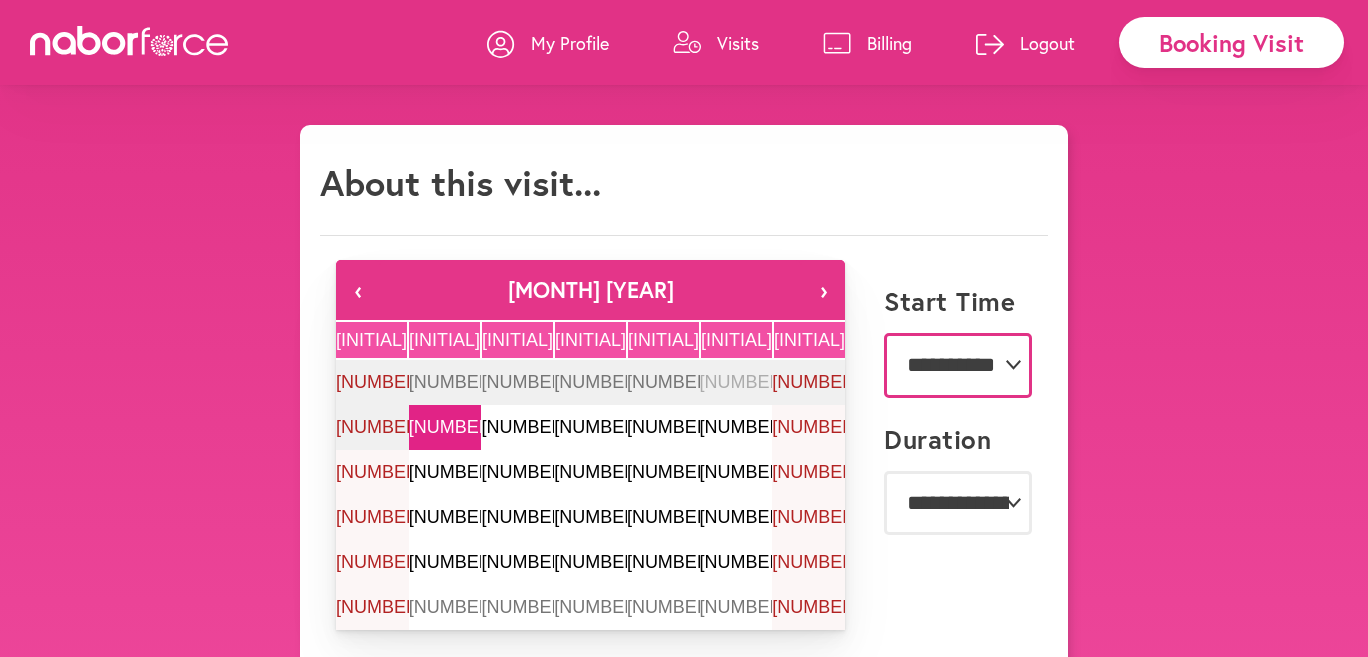 click on "**********" at bounding box center (958, 365) 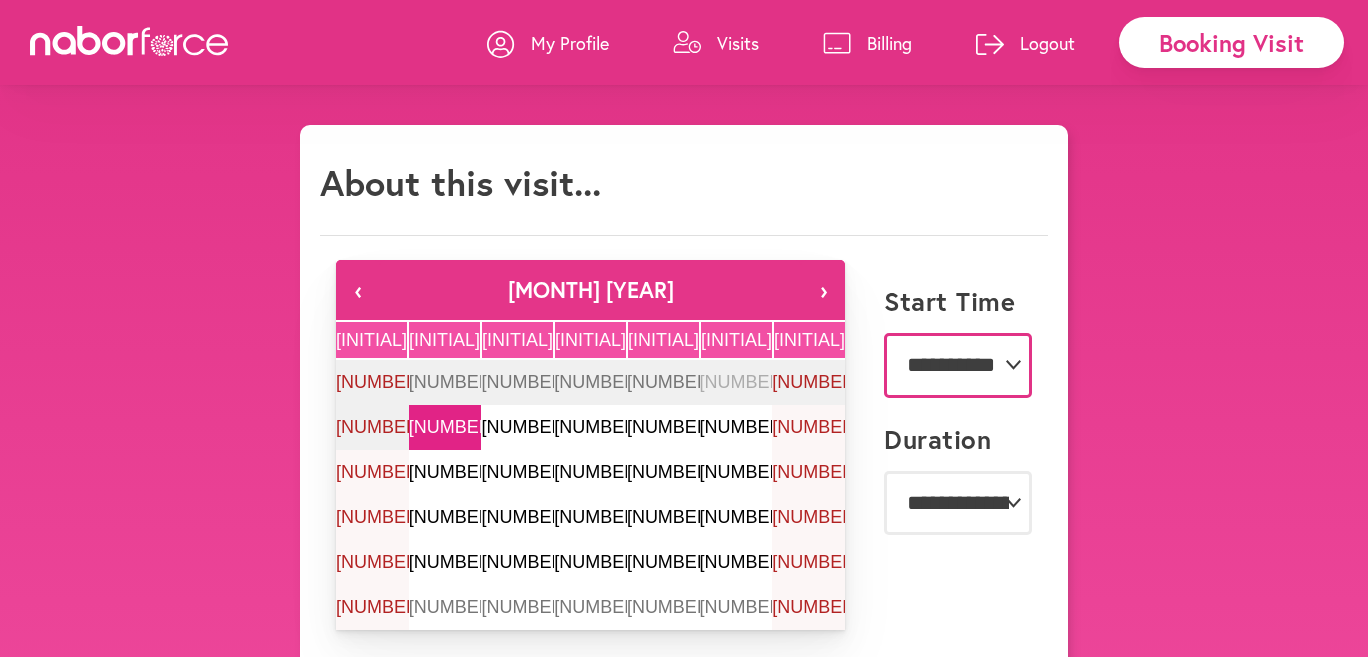 click on "**********" at bounding box center [958, 365] 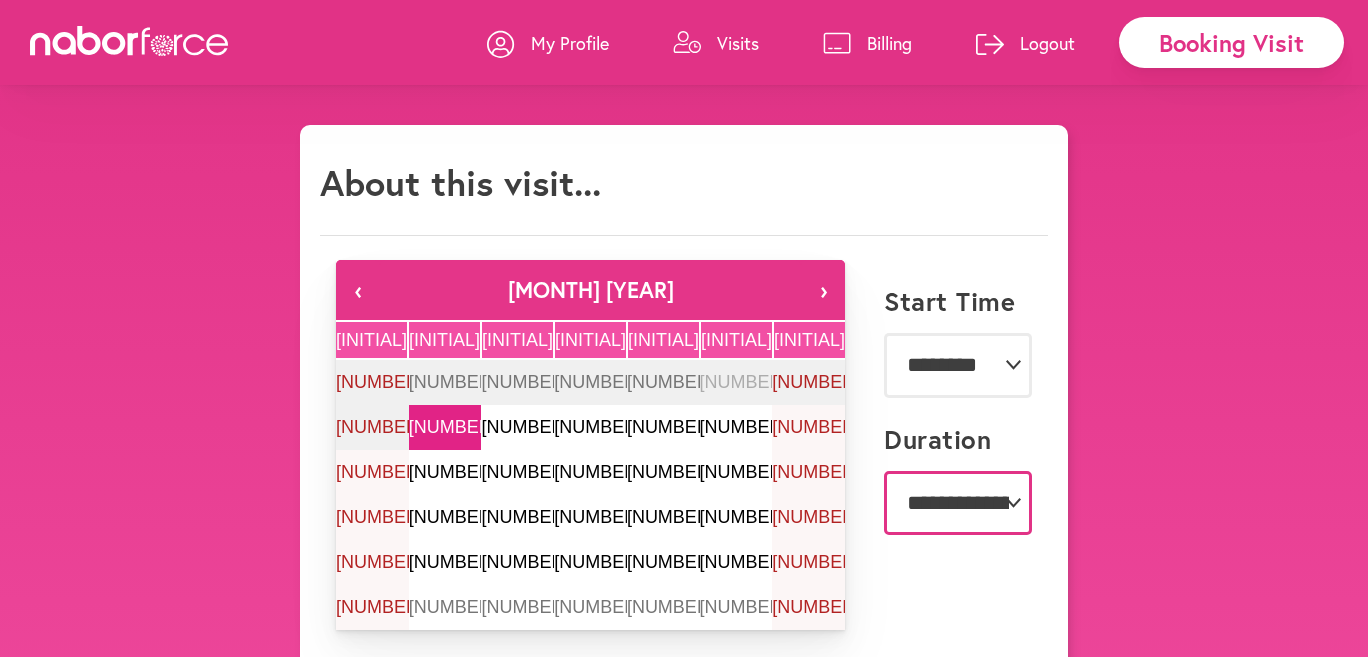click on "**********" at bounding box center (958, 503) 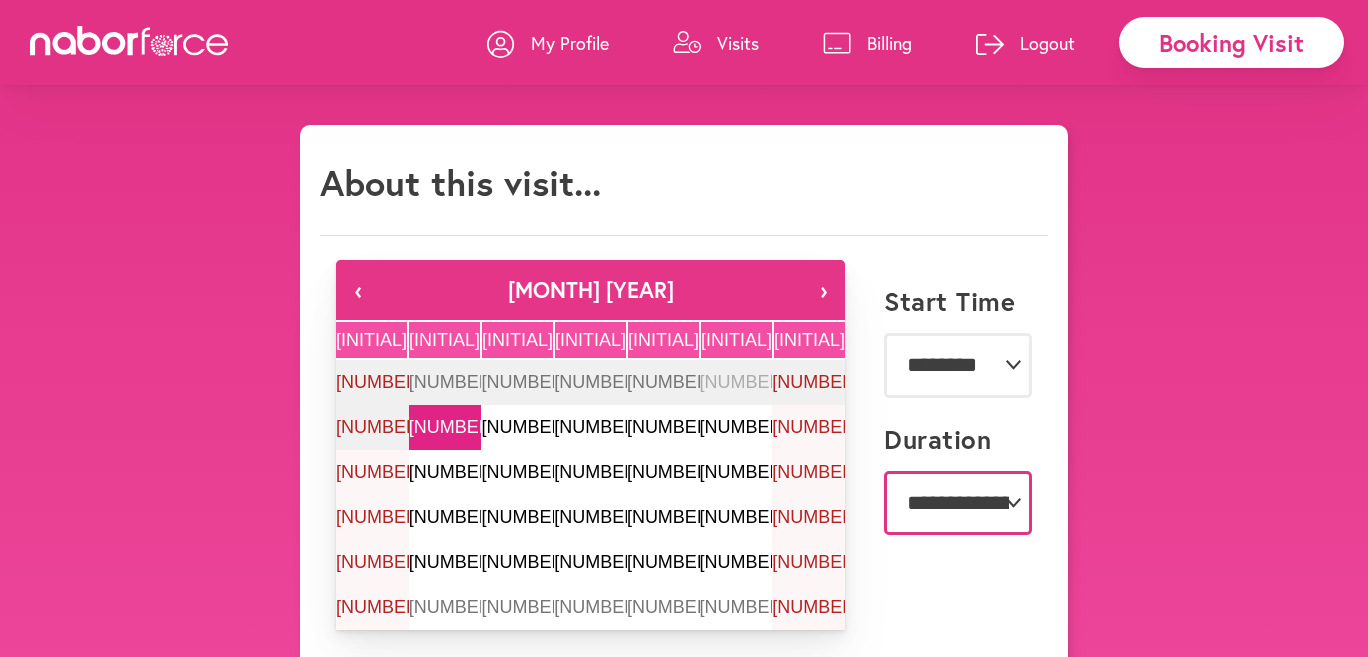 select on "**" 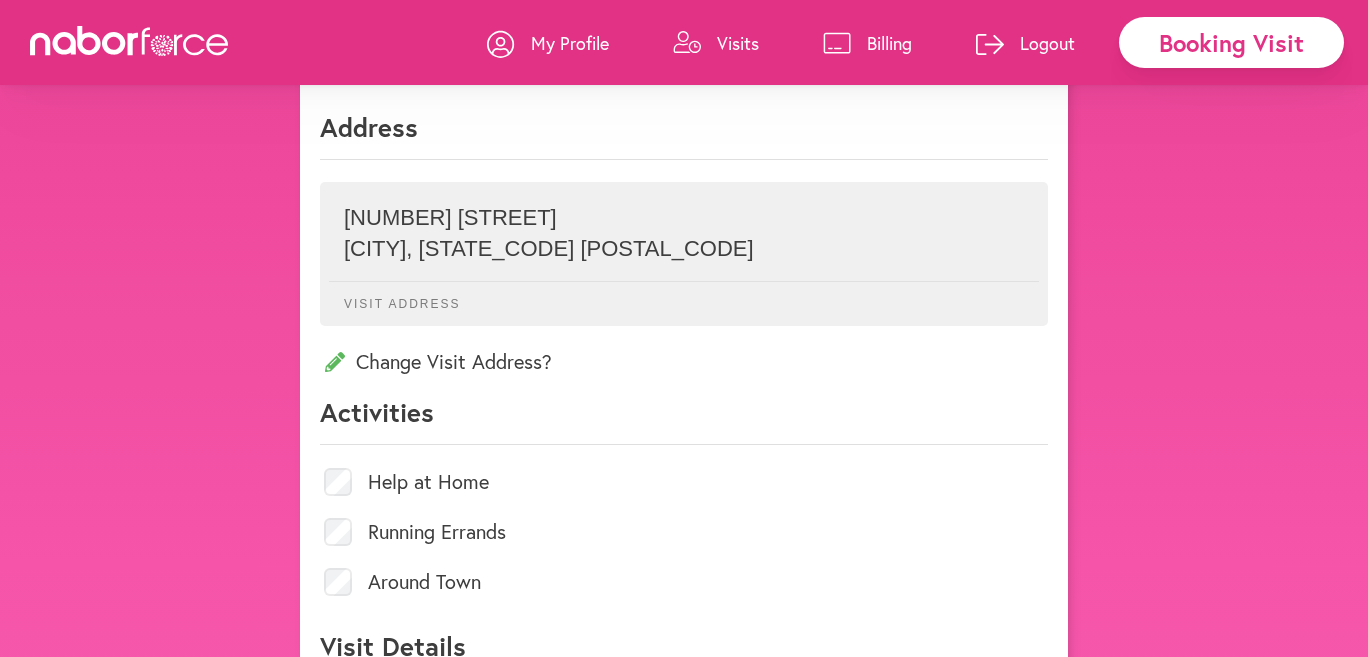 scroll, scrollTop: 725, scrollLeft: 0, axis: vertical 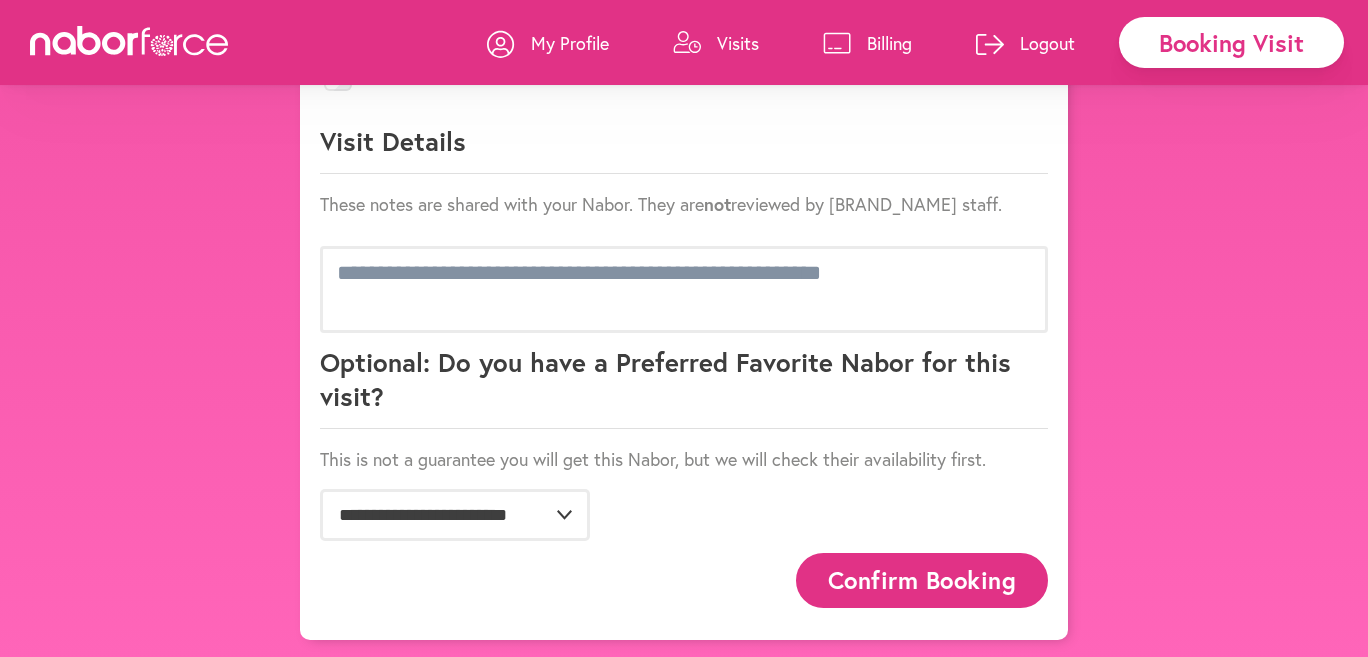 click on "Confirm Booking" at bounding box center (922, 580) 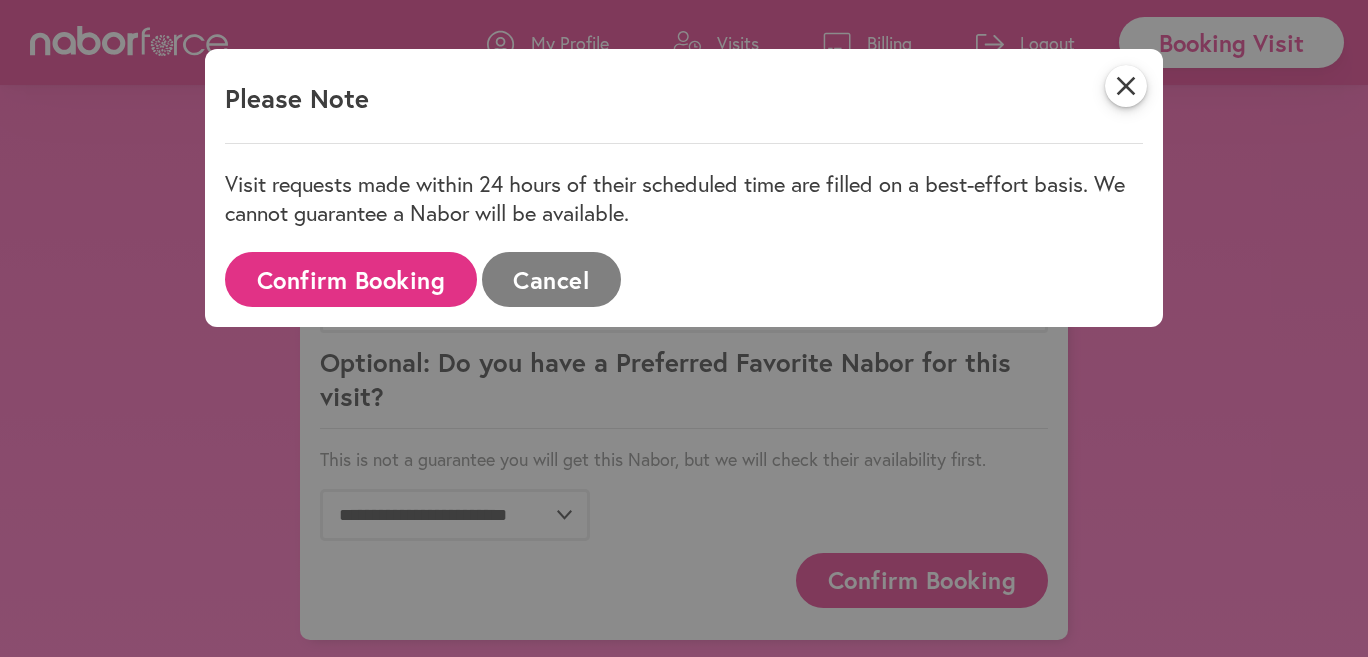click on "Confirm Booking" at bounding box center [351, 279] 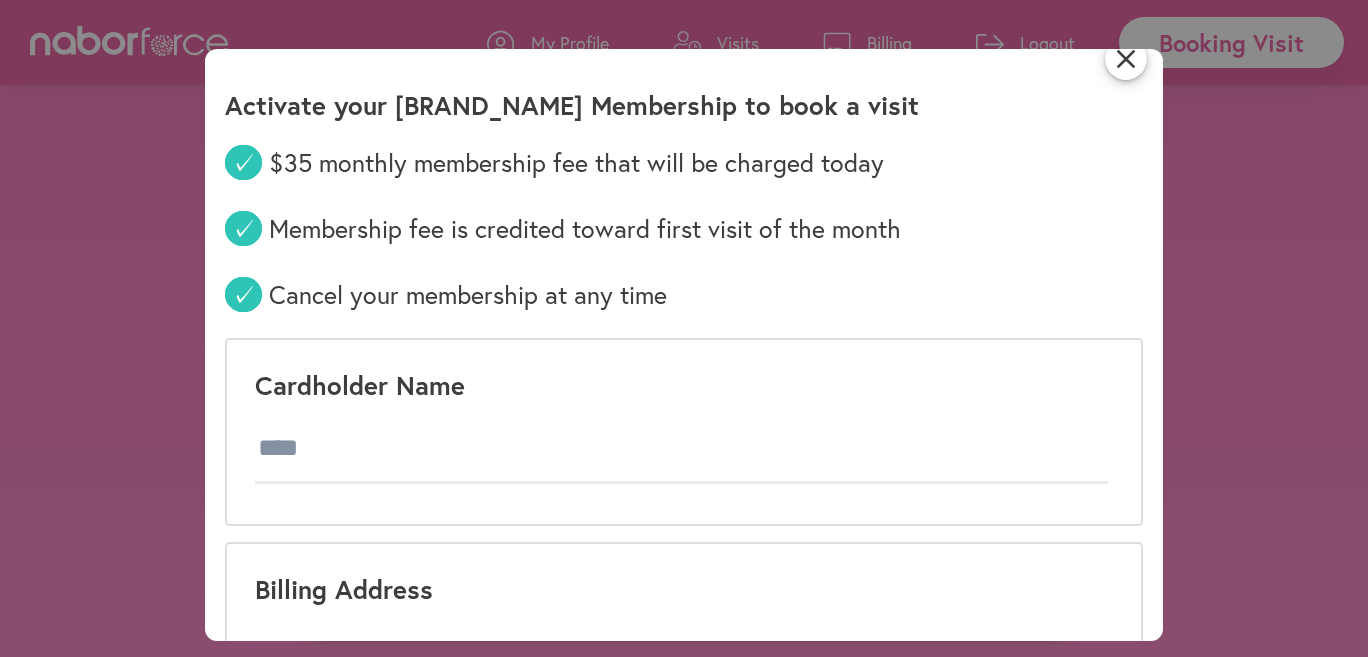 scroll, scrollTop: 0, scrollLeft: 0, axis: both 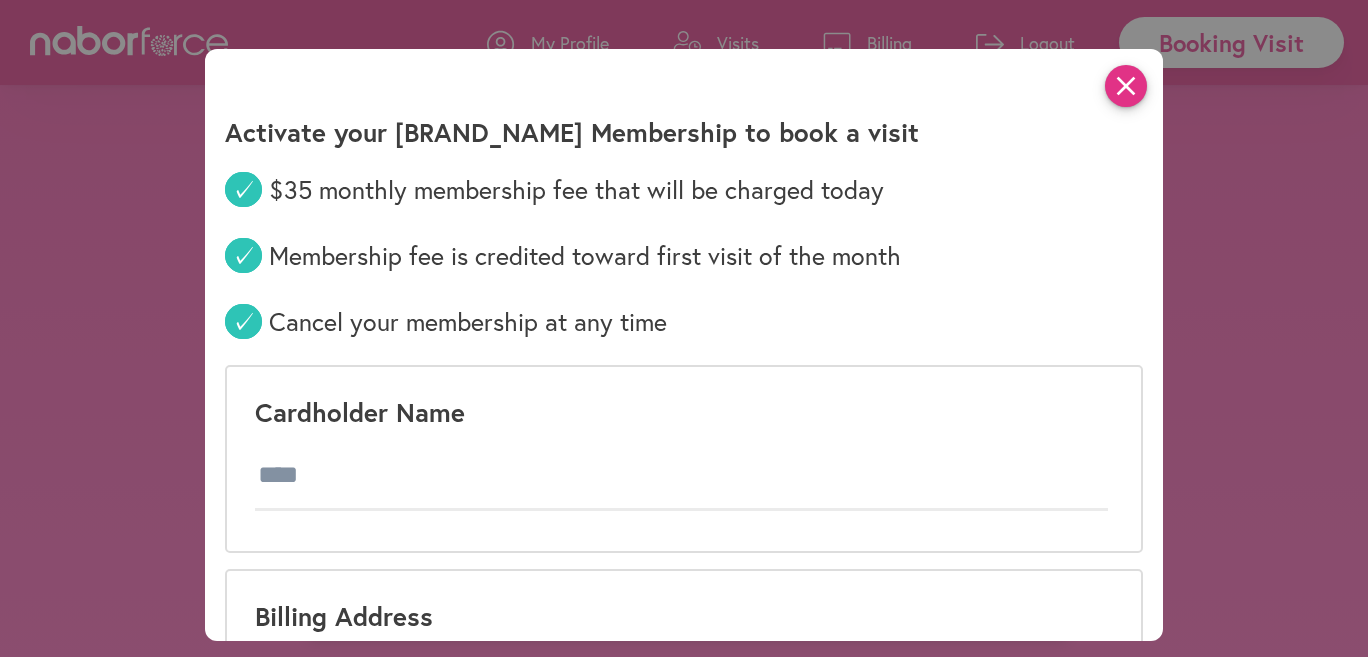 click on "close" at bounding box center (1126, 86) 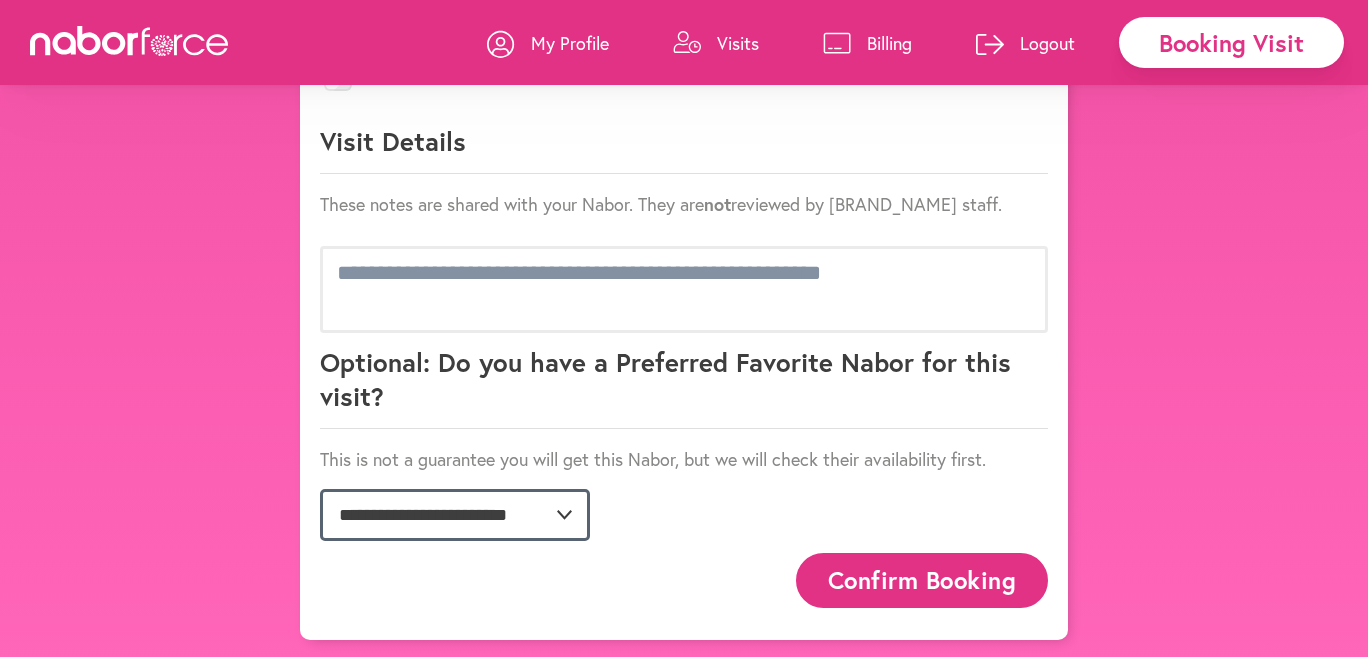 click on "**********" 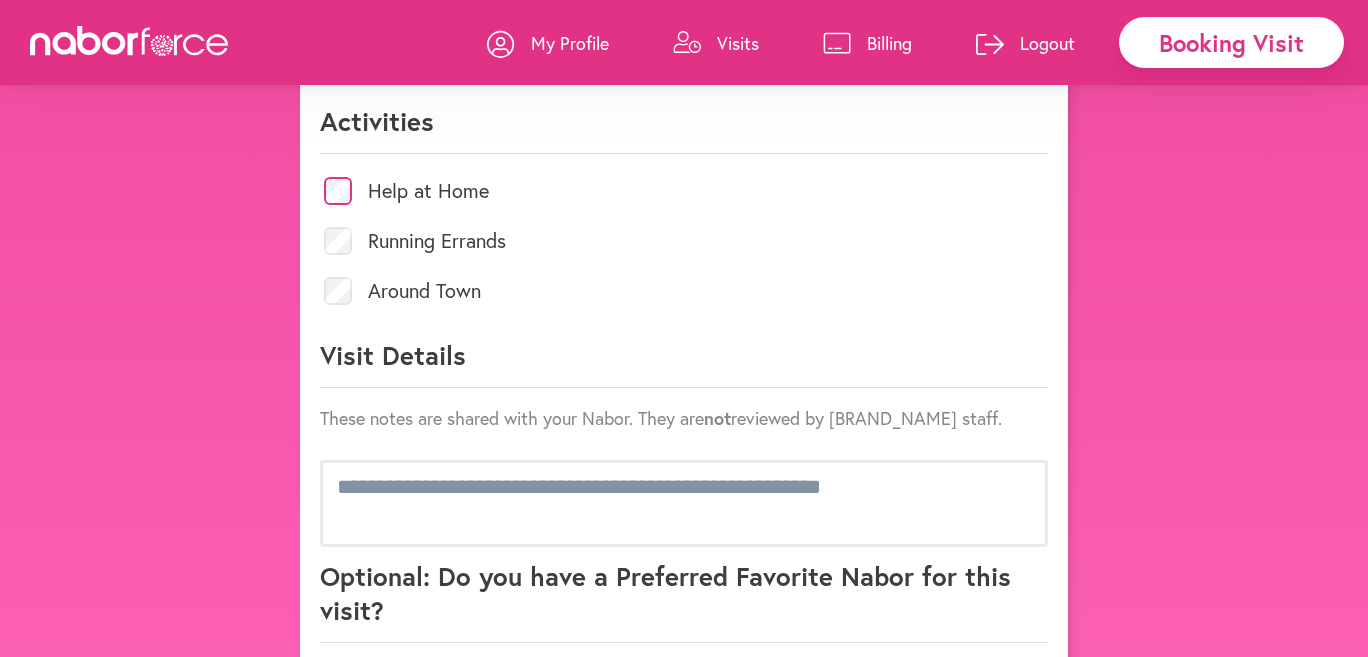 scroll, scrollTop: 1143, scrollLeft: 0, axis: vertical 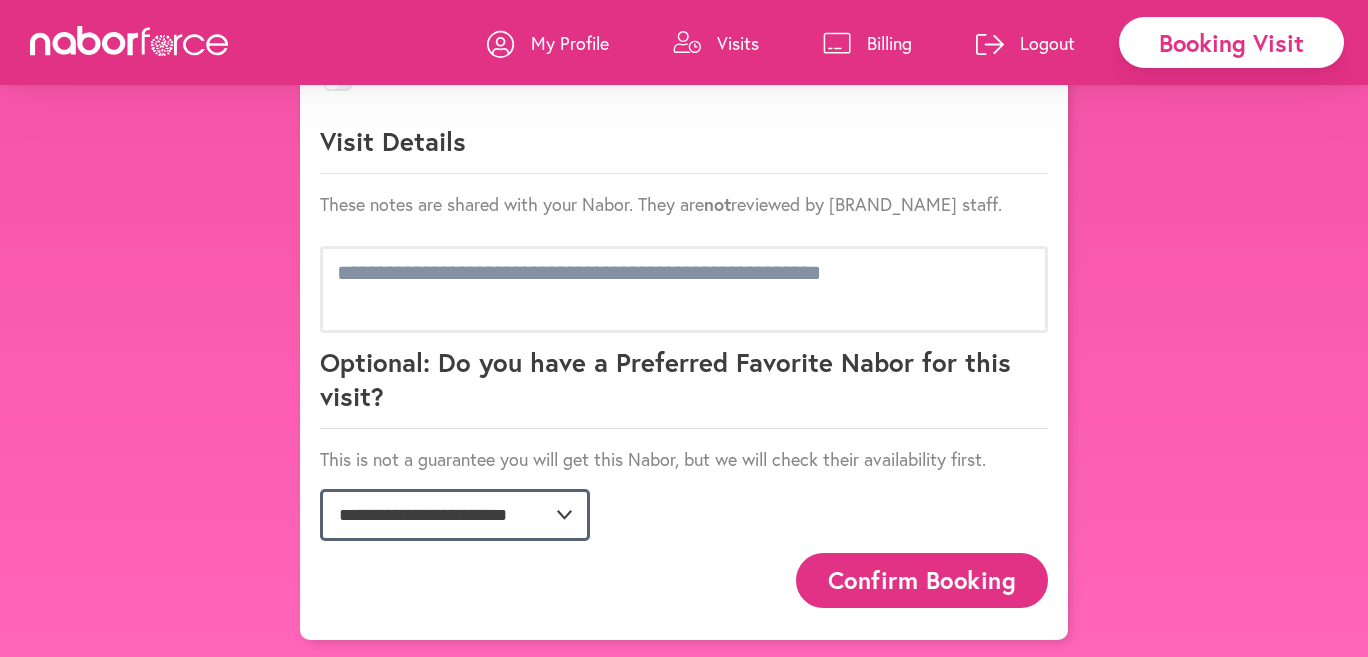 click on "**********" 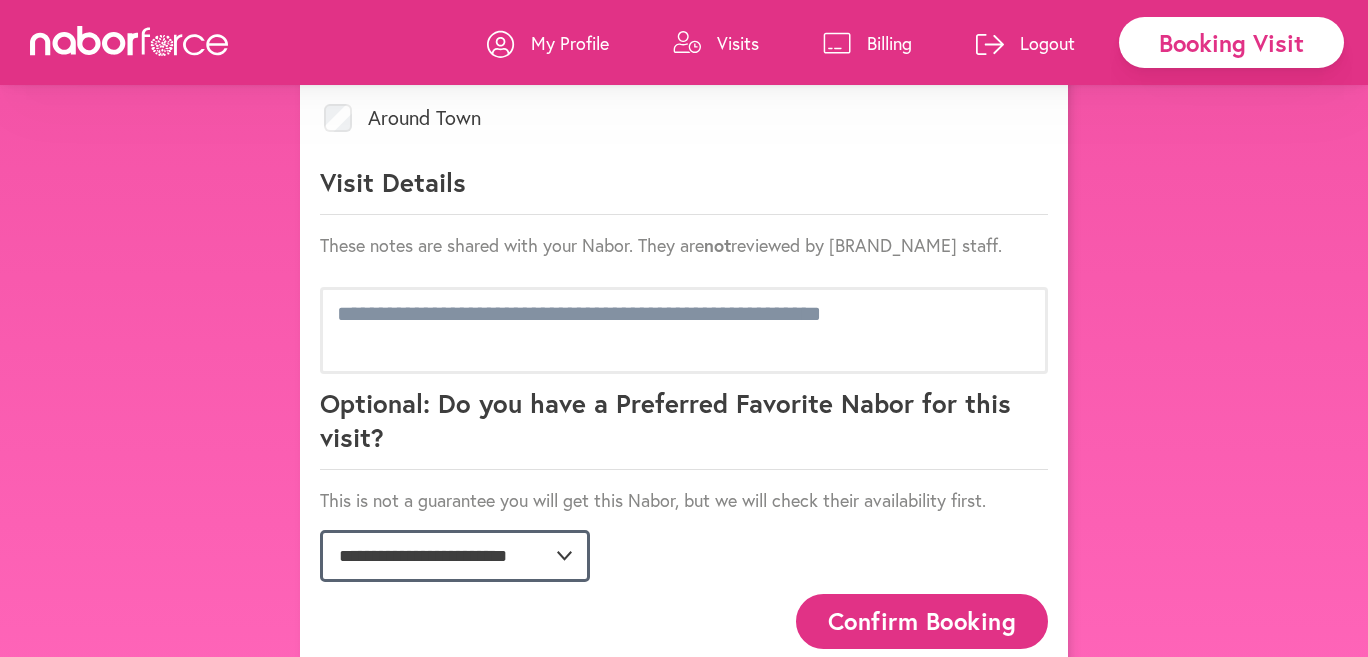 scroll, scrollTop: 1100, scrollLeft: 0, axis: vertical 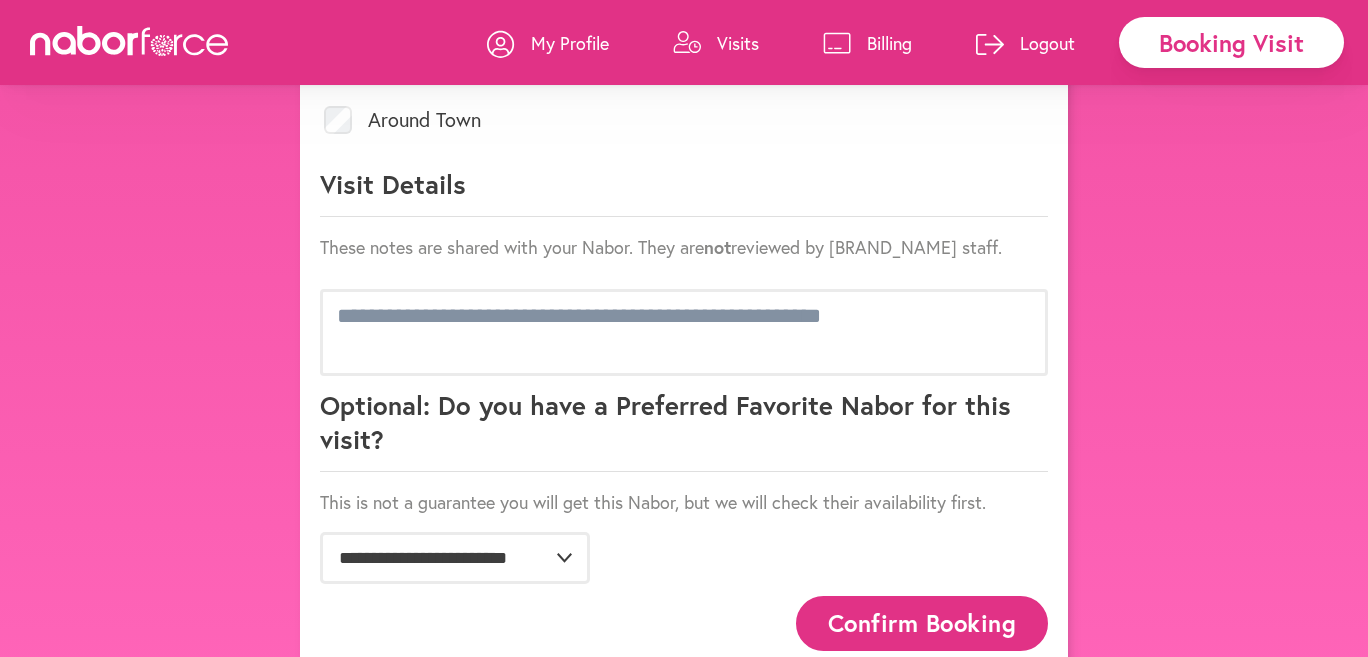 click on "My Profile" at bounding box center (570, 43) 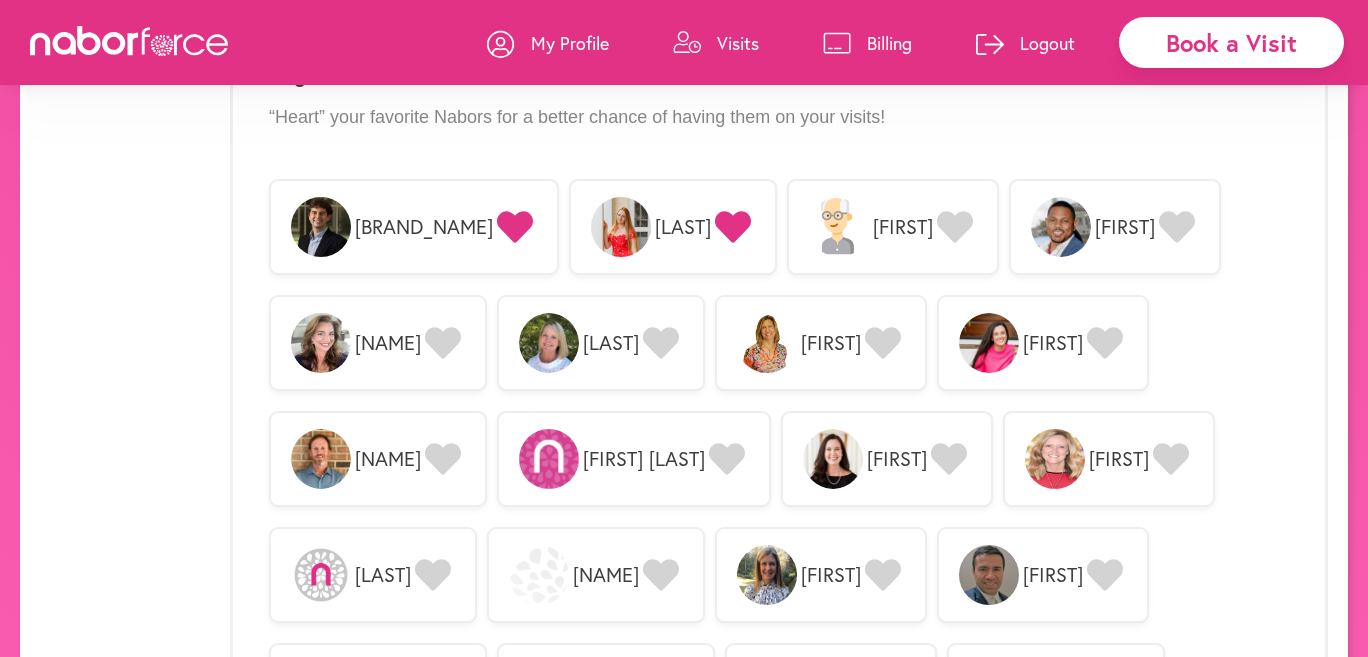 scroll, scrollTop: 1773, scrollLeft: 0, axis: vertical 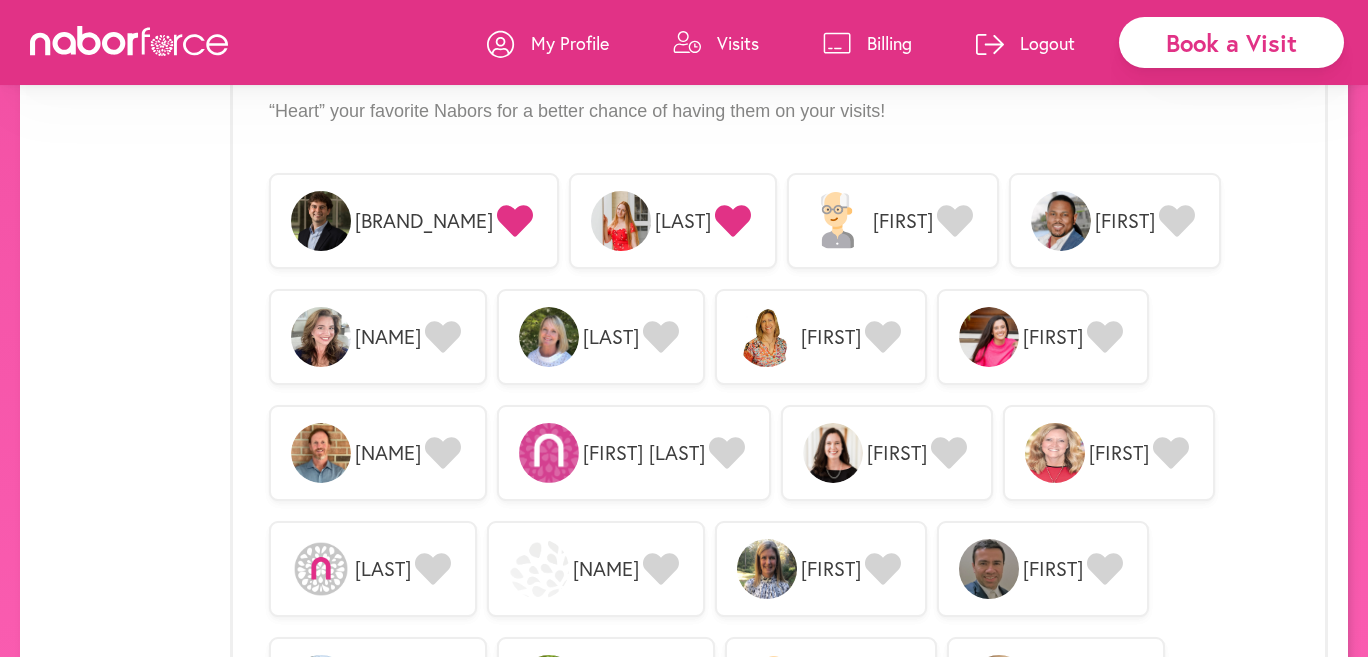 click 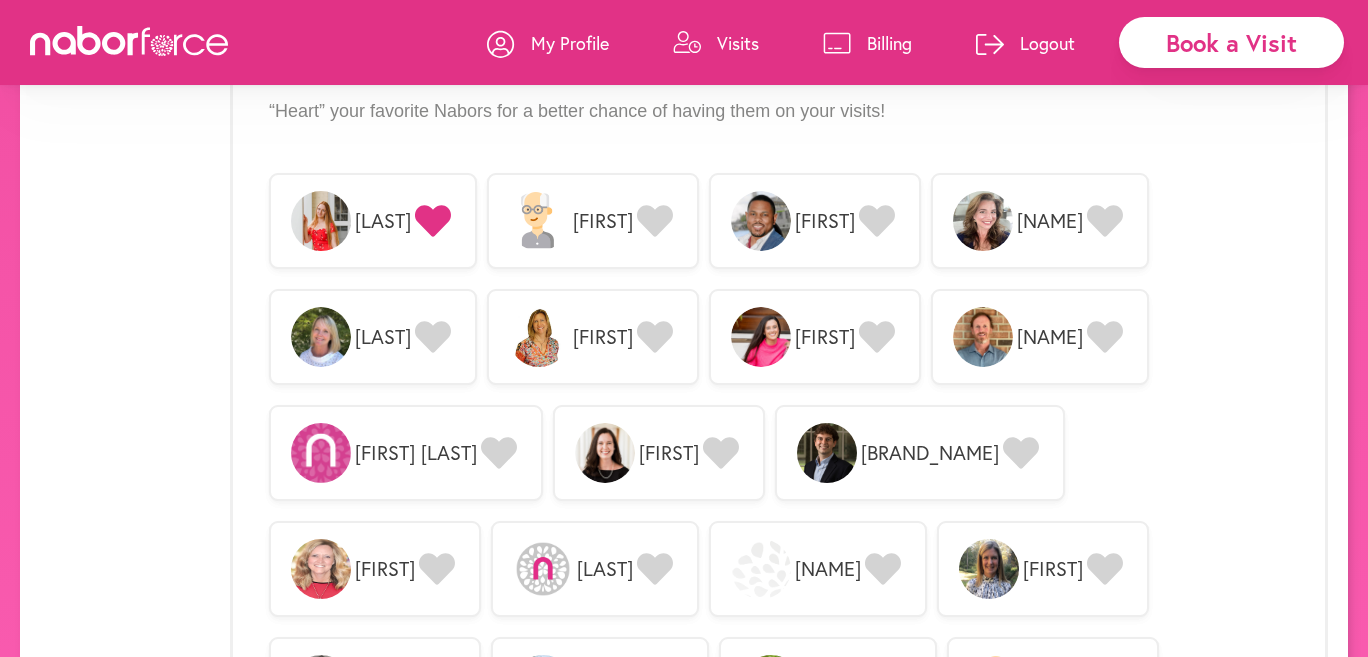 click 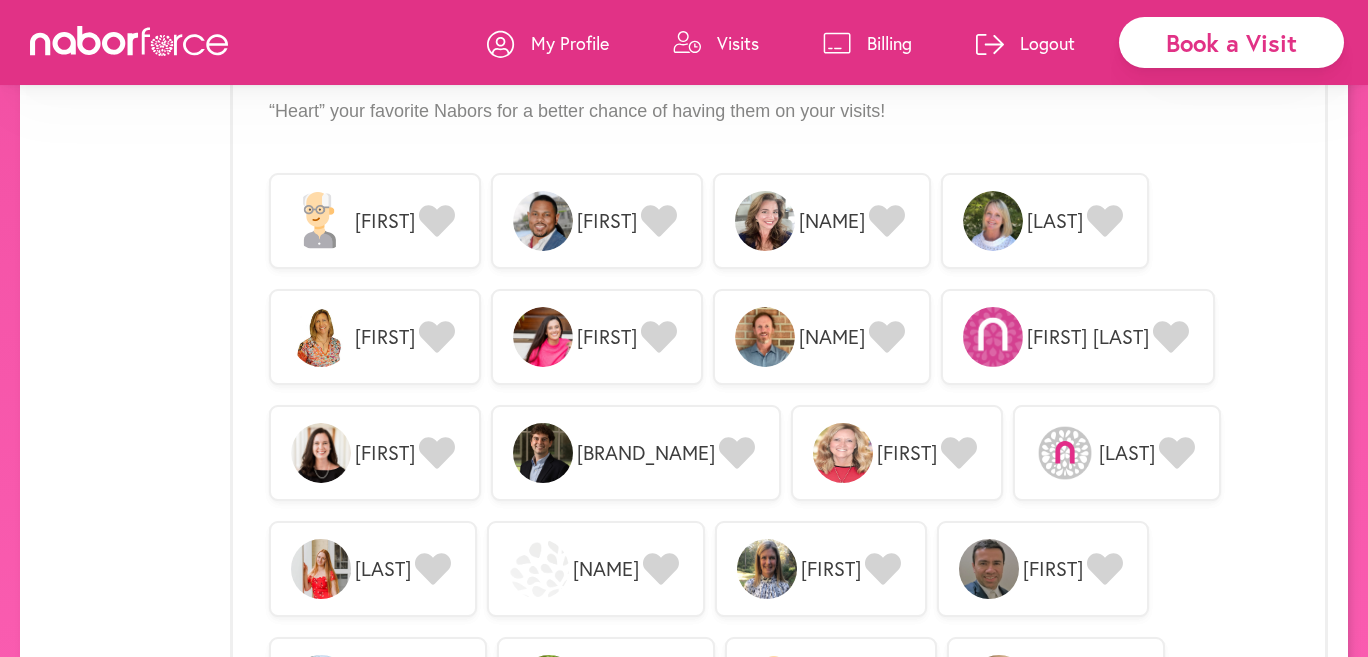 click on "Book a Visit" at bounding box center [1231, 42] 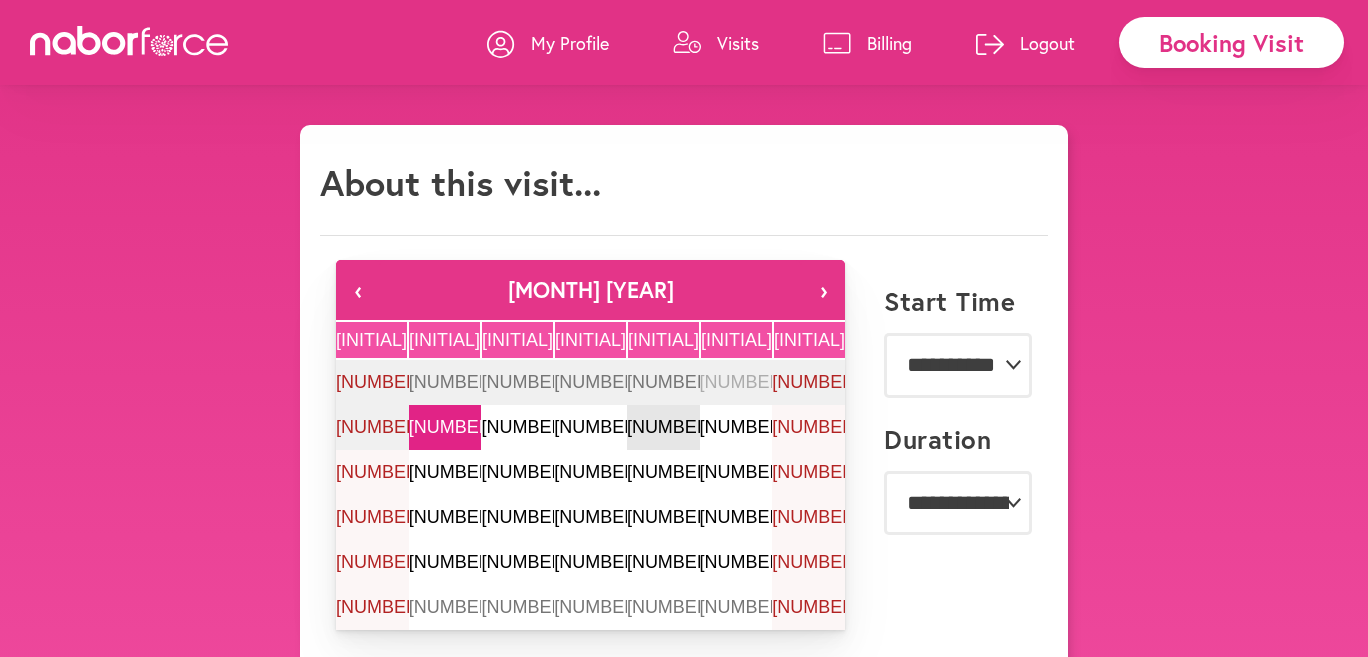 click on "7" at bounding box center [663, 427] 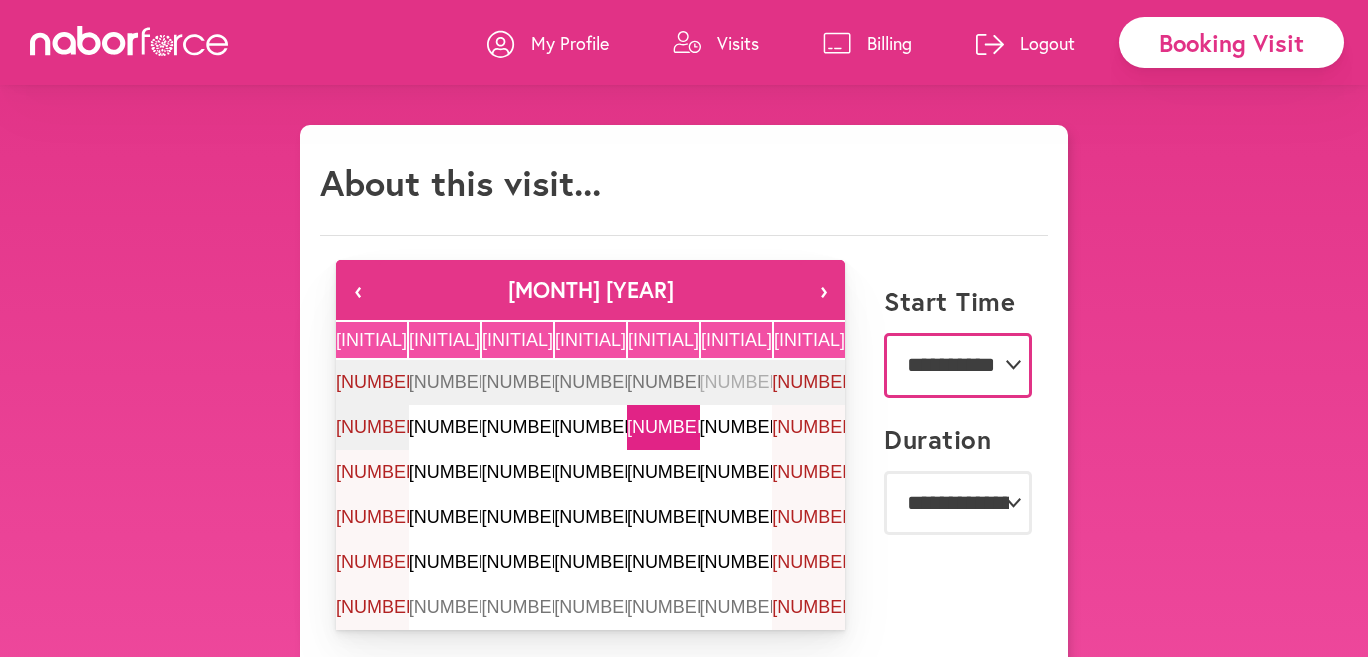 click on "**********" at bounding box center [958, 365] 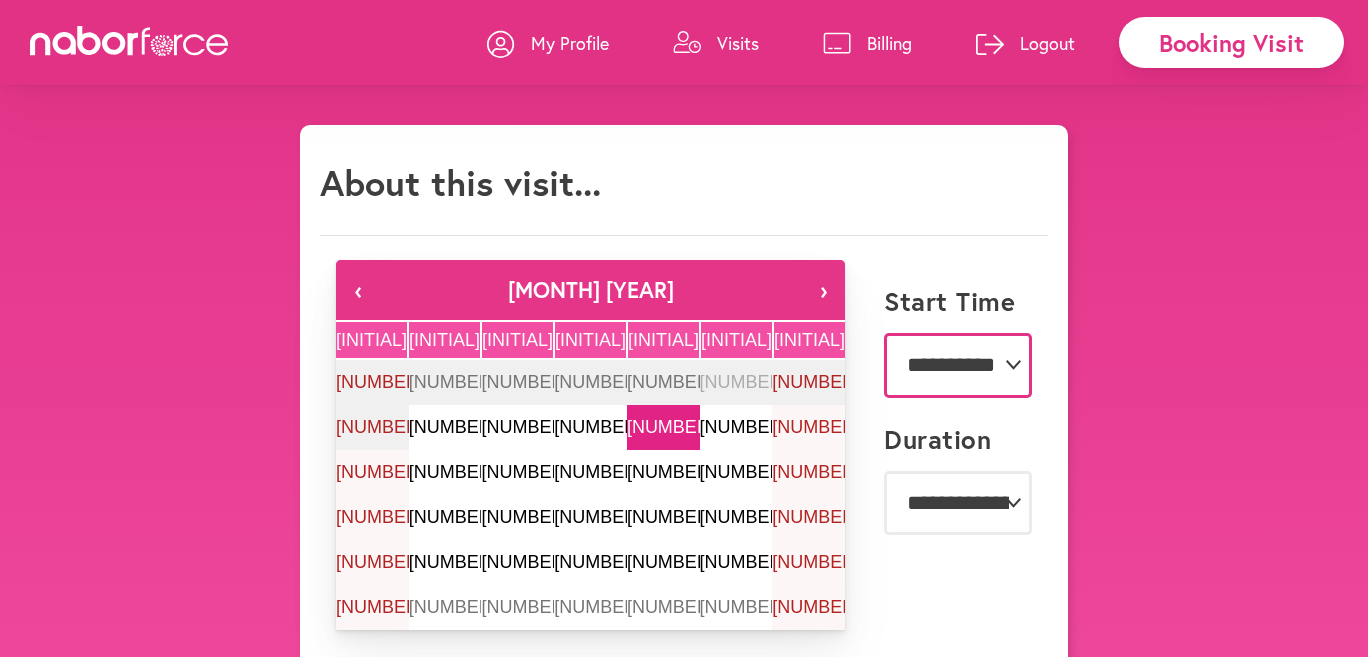select on "*******" 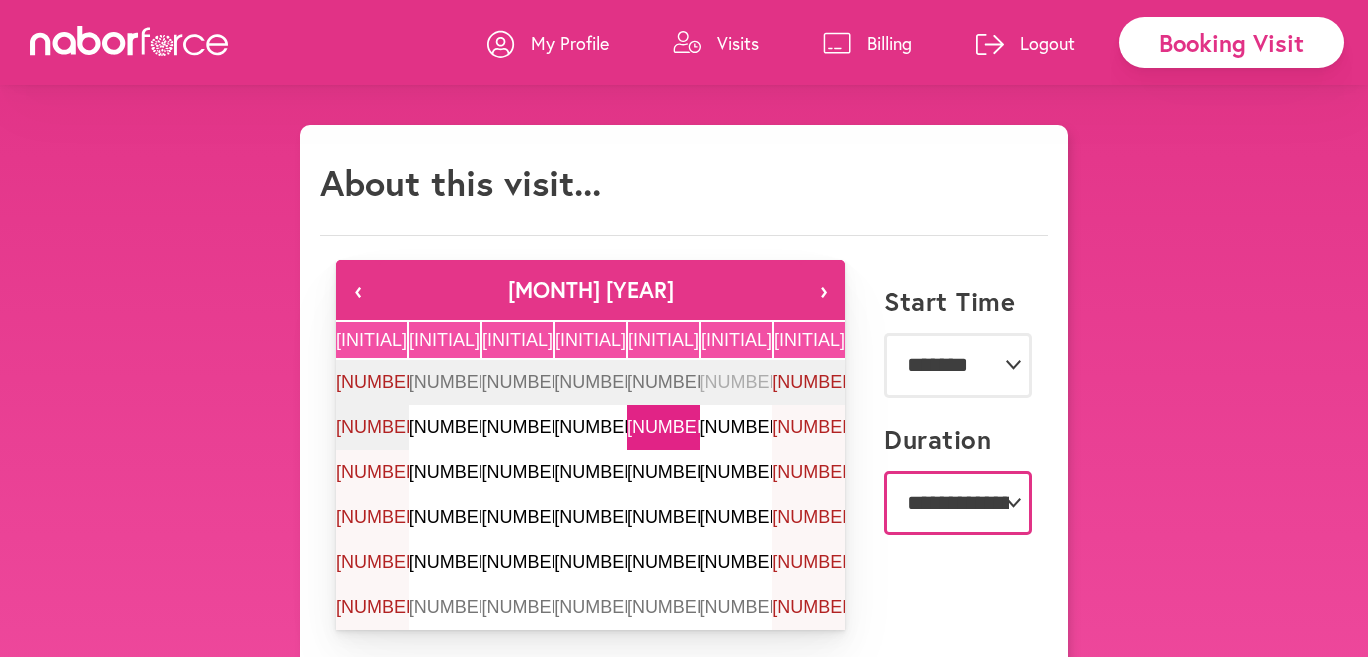 click on "**********" at bounding box center [958, 503] 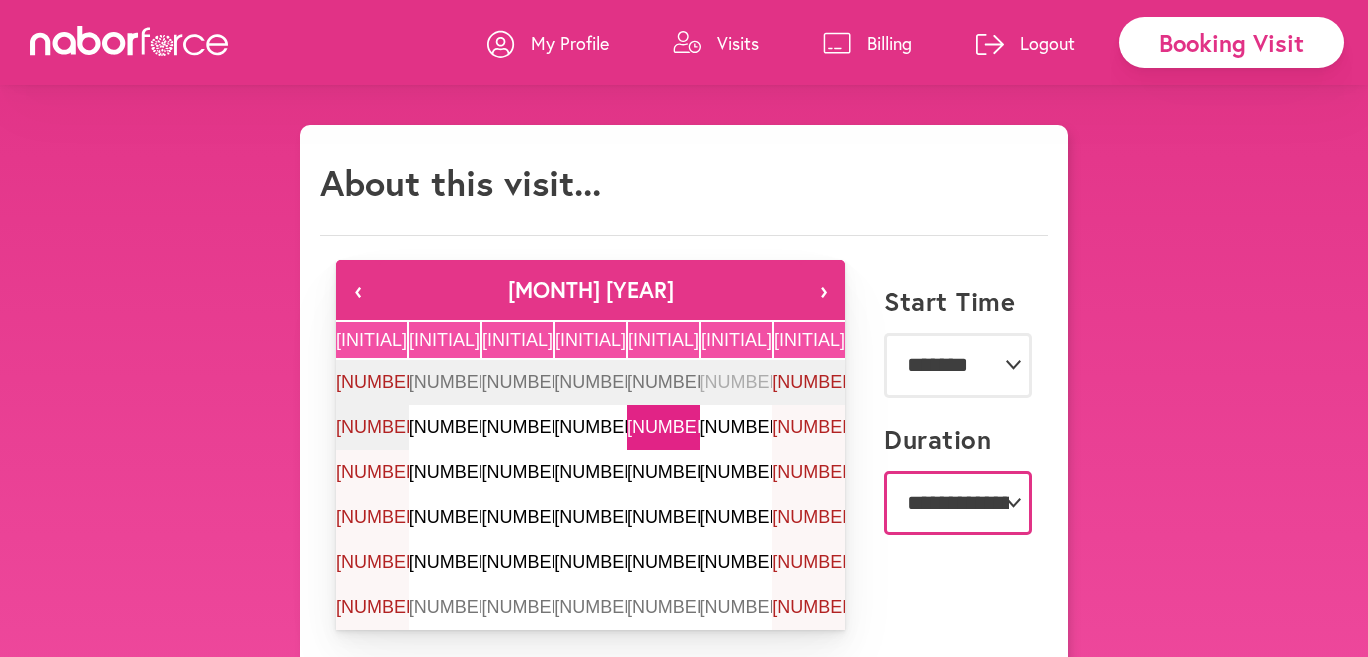 select on "**" 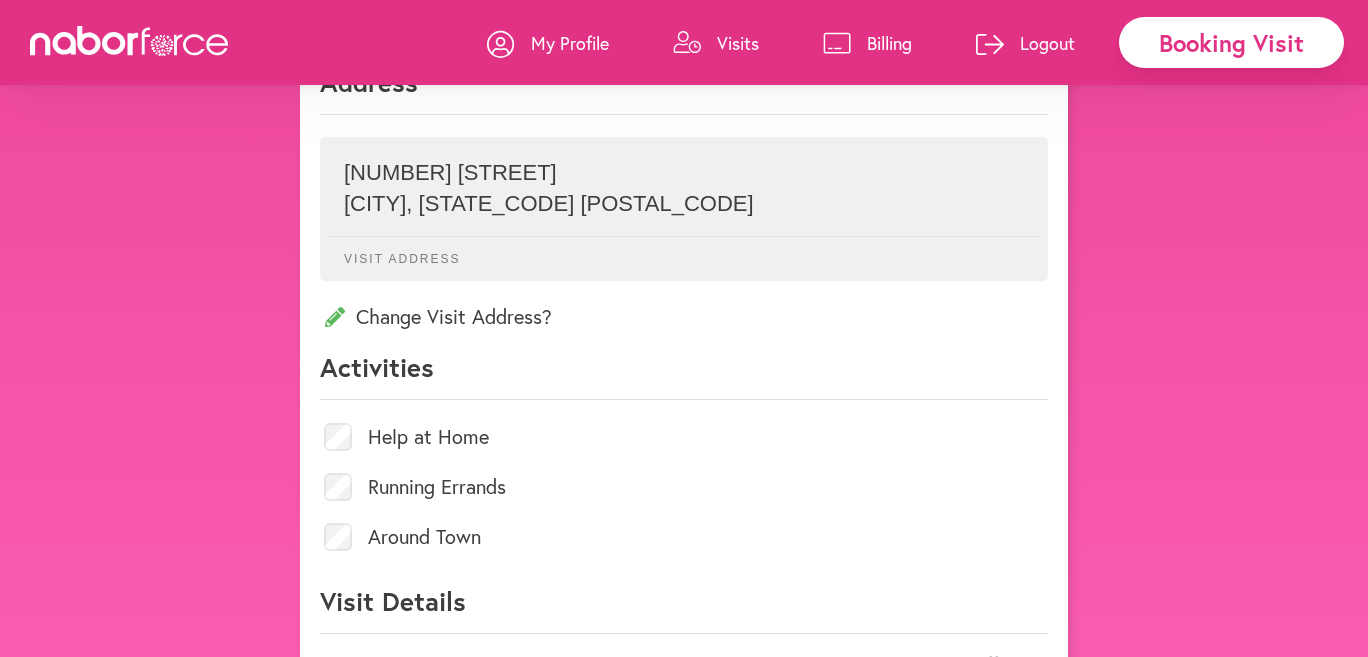 scroll, scrollTop: 684, scrollLeft: 0, axis: vertical 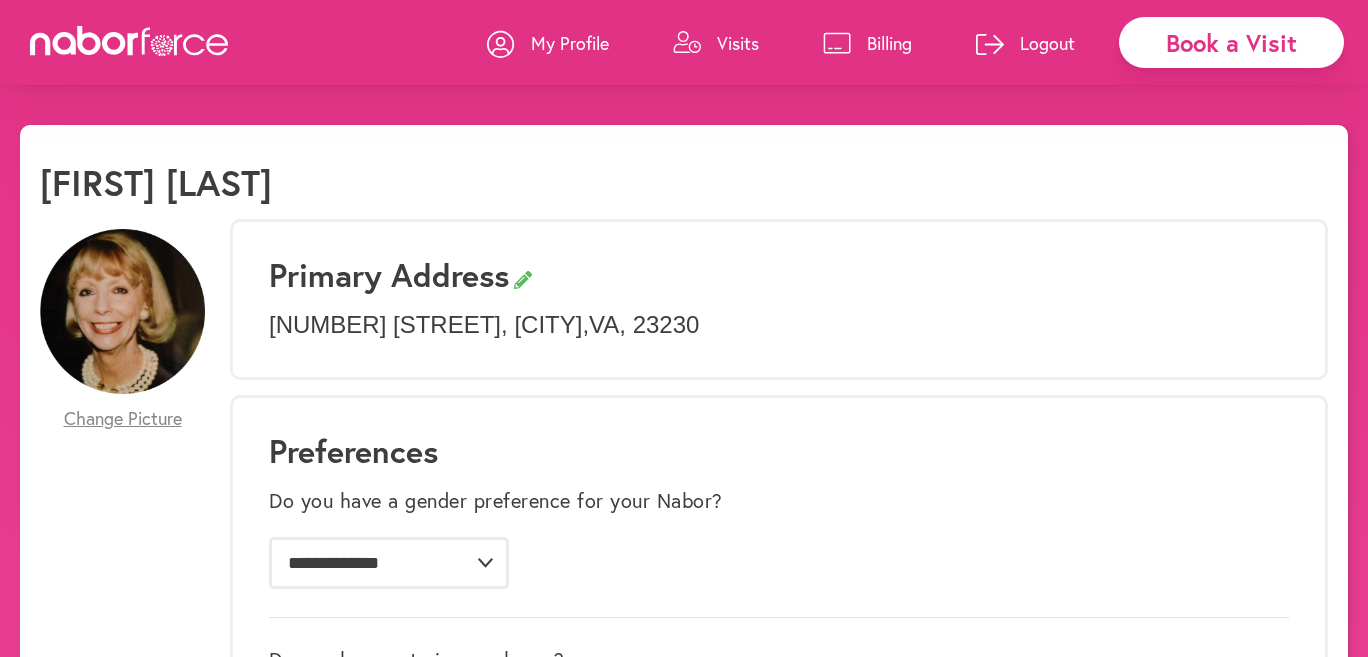click on "Billing" at bounding box center (867, 43) 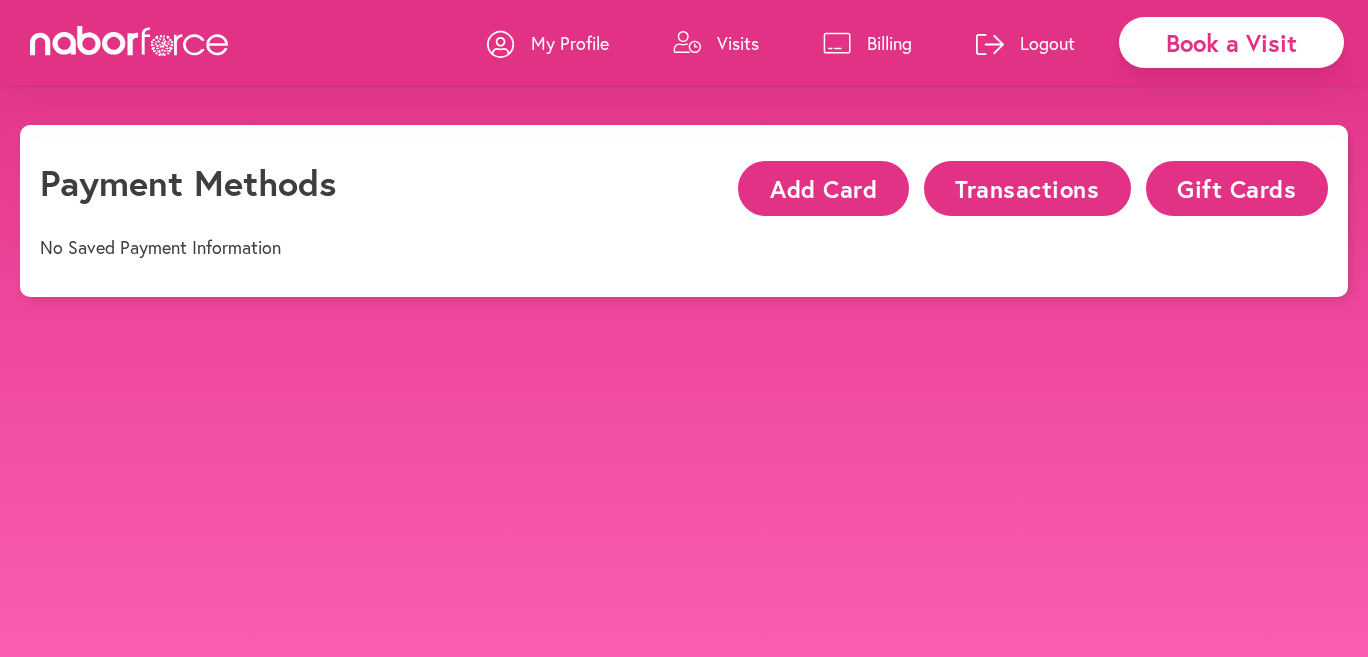 click on "Add Card" at bounding box center [823, 188] 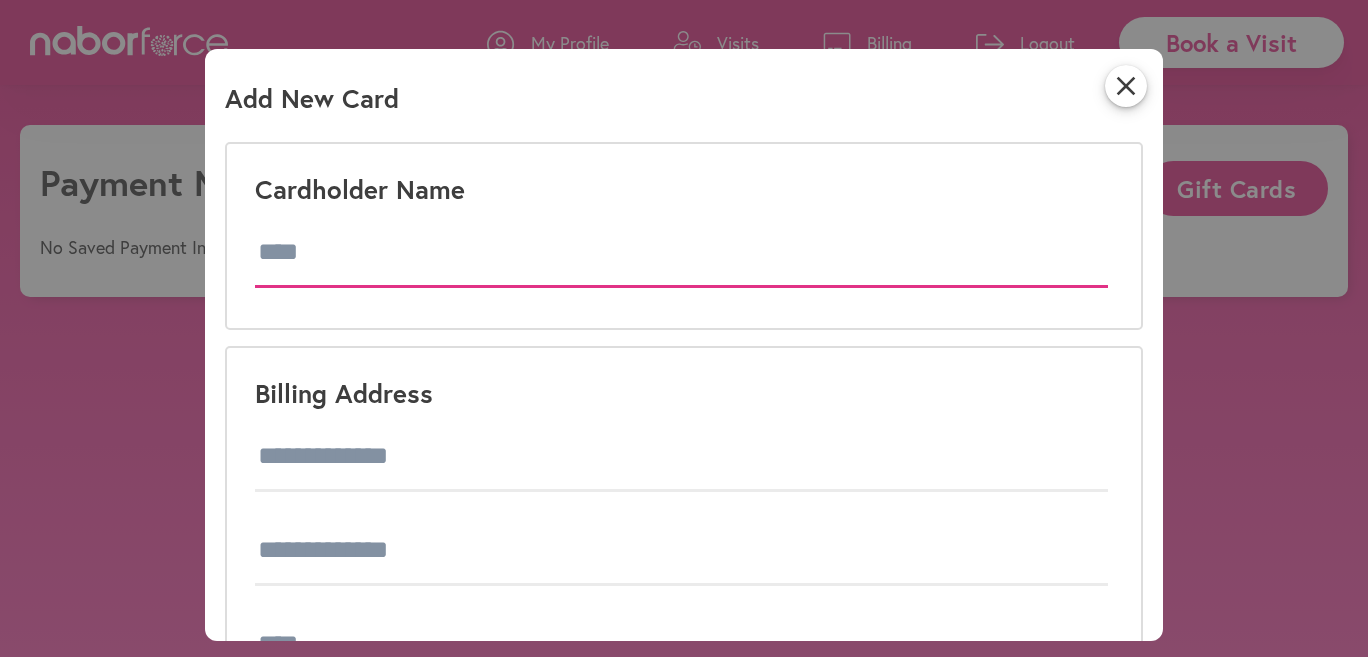 click at bounding box center (681, 253) 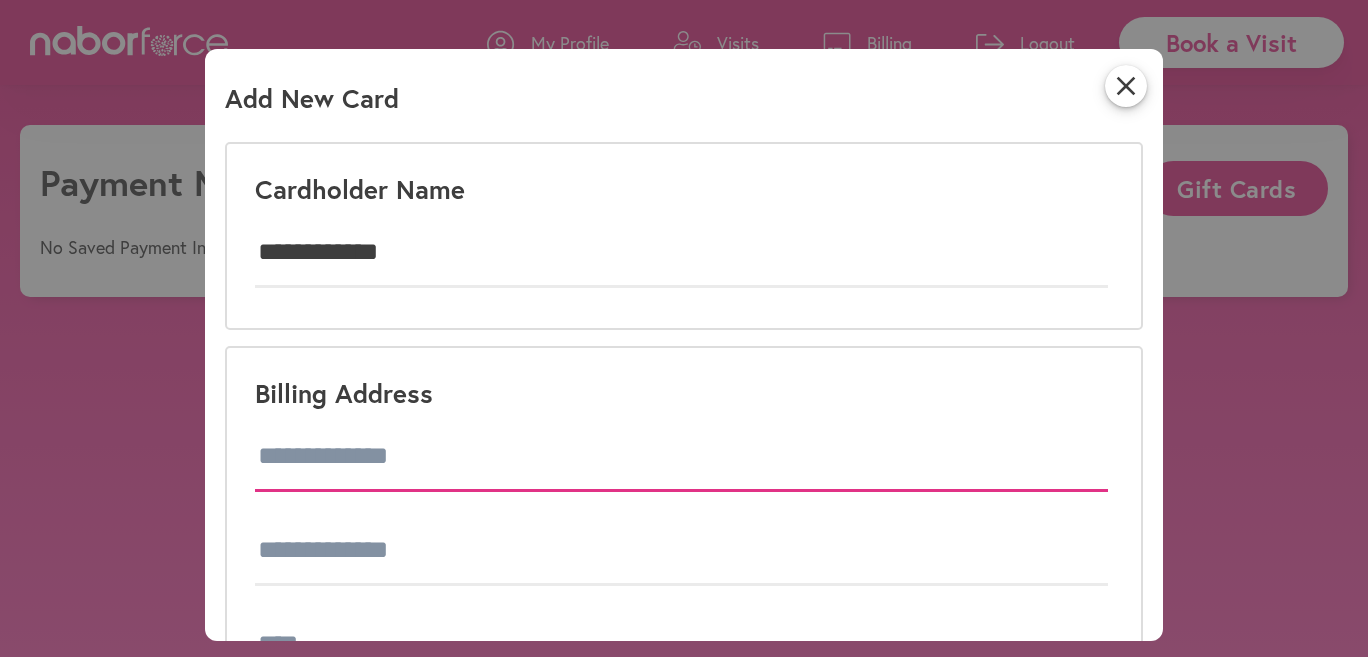 type on "**********" 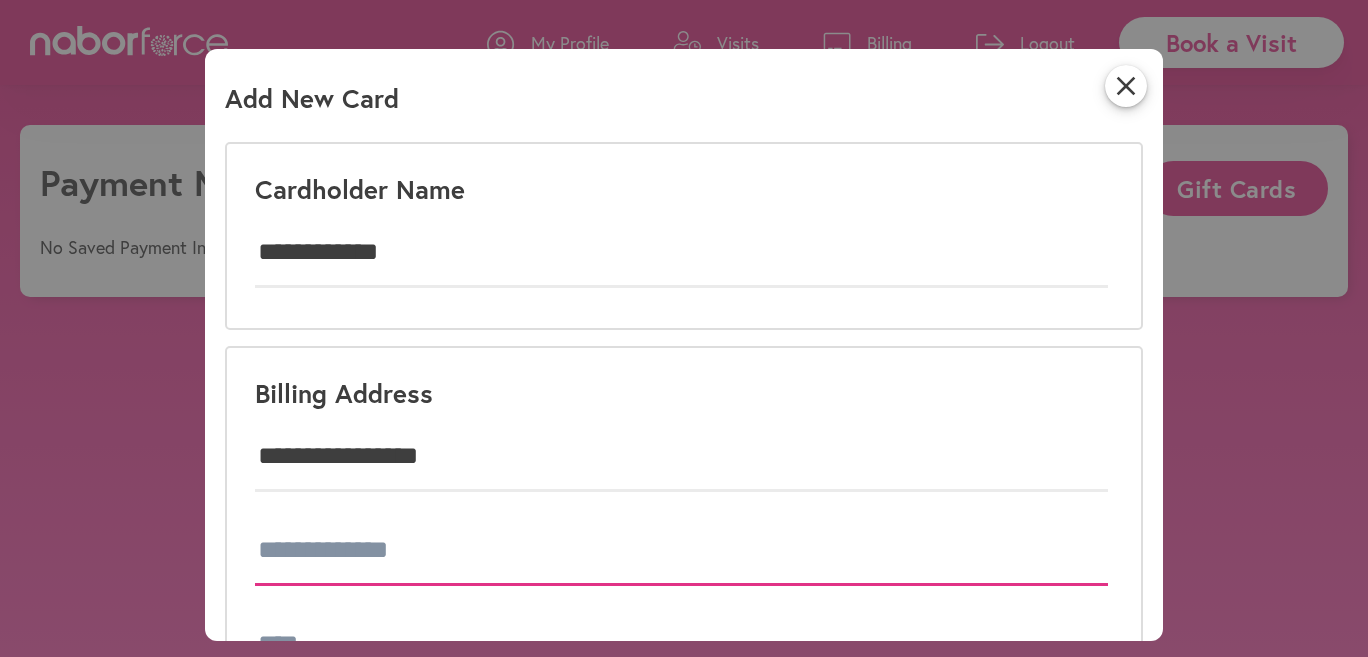 type on "*********" 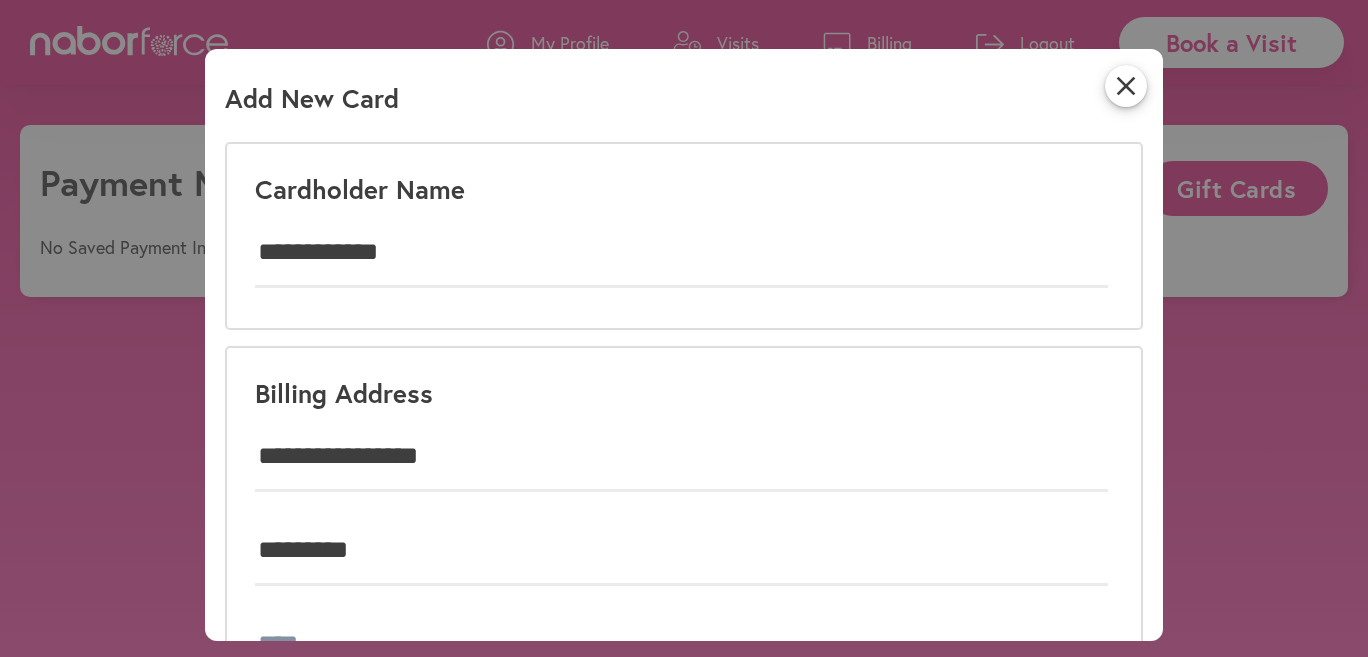 type on "********" 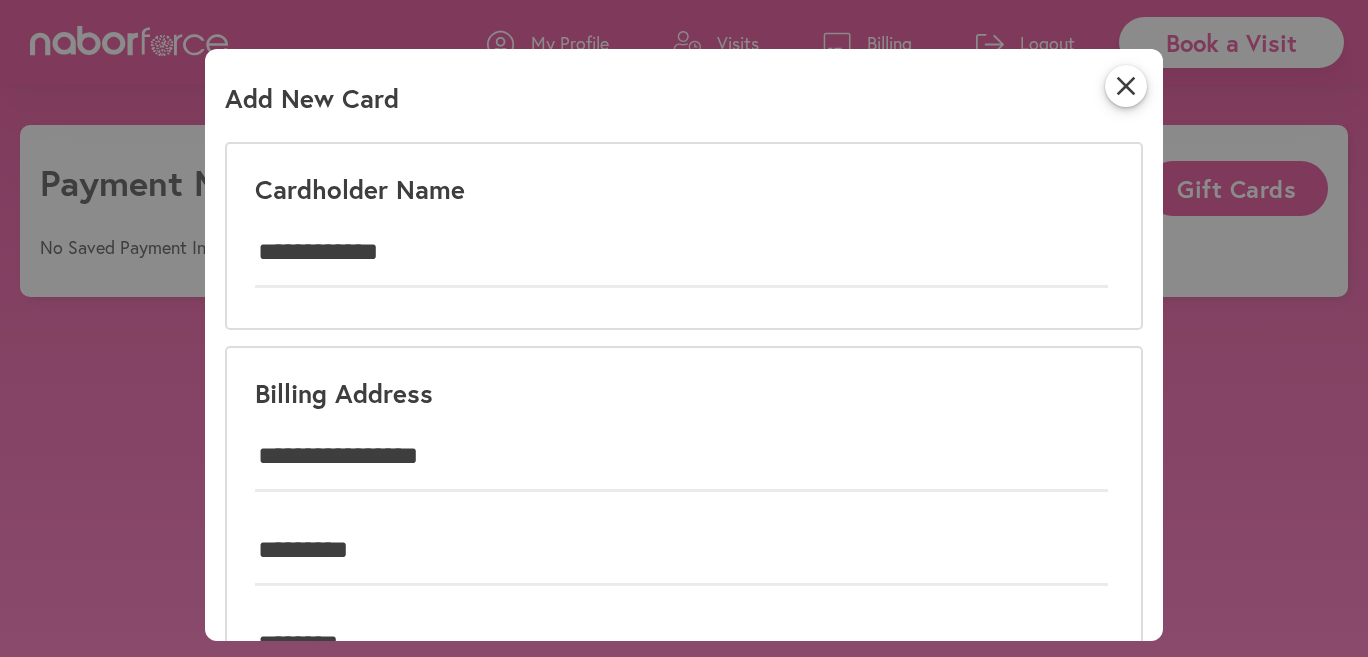 type on "*****" 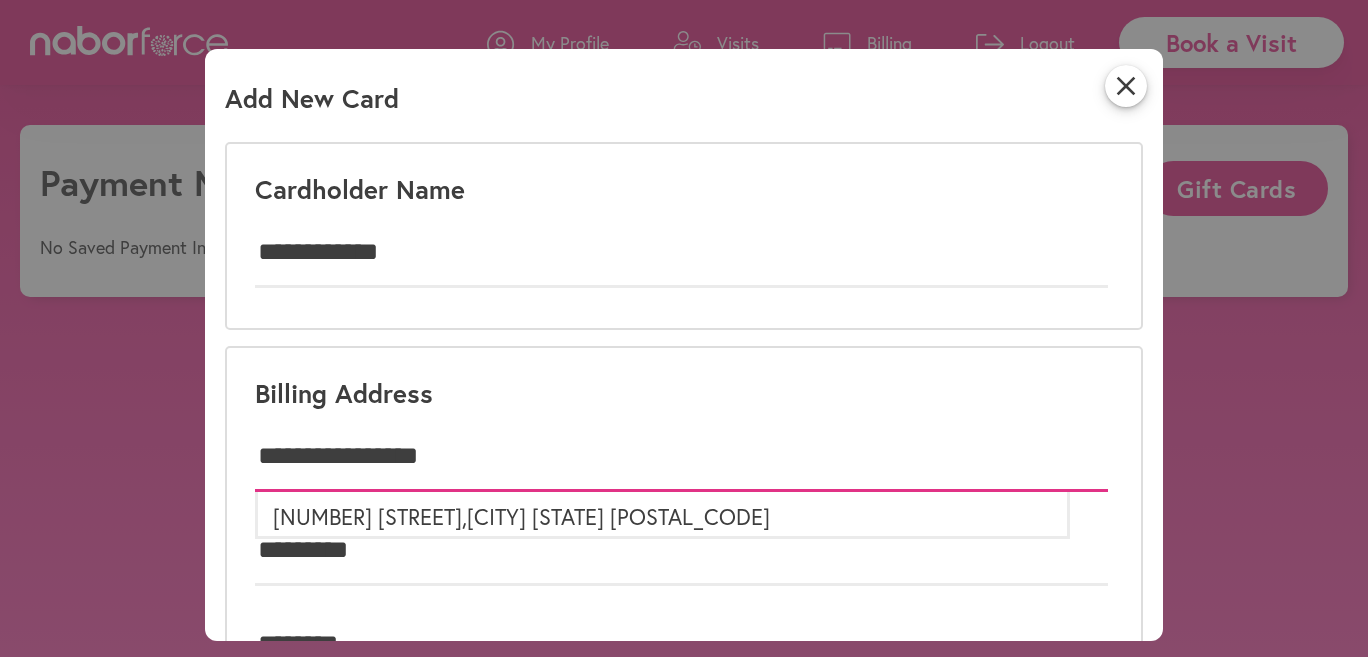 drag, startPoint x: 430, startPoint y: 441, endPoint x: 224, endPoint y: 422, distance: 206.87436 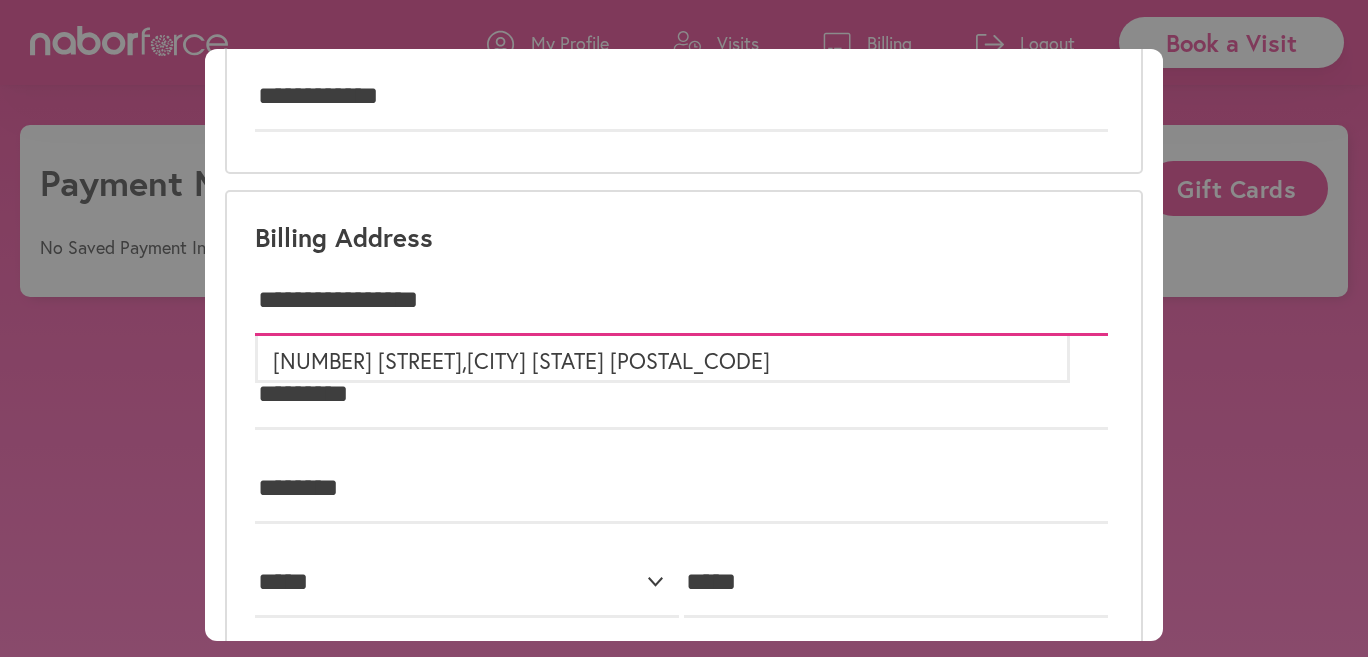 scroll, scrollTop: 179, scrollLeft: 0, axis: vertical 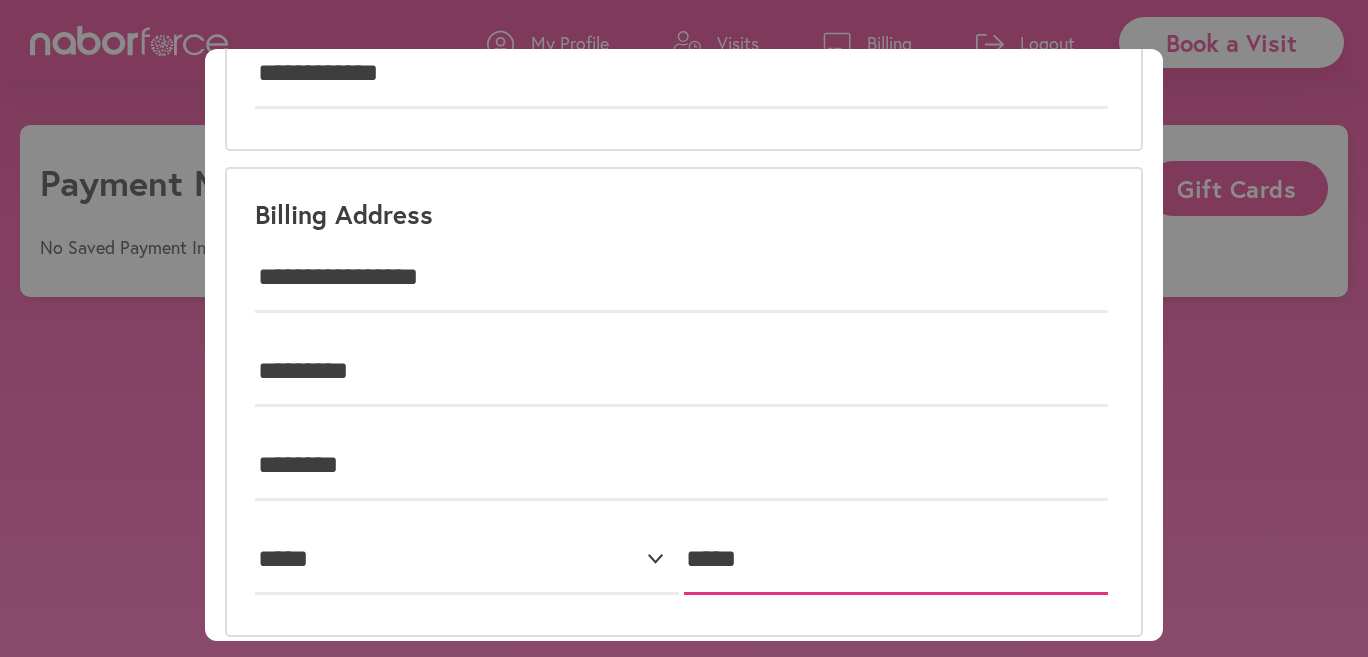 click on "*****" at bounding box center [896, 560] 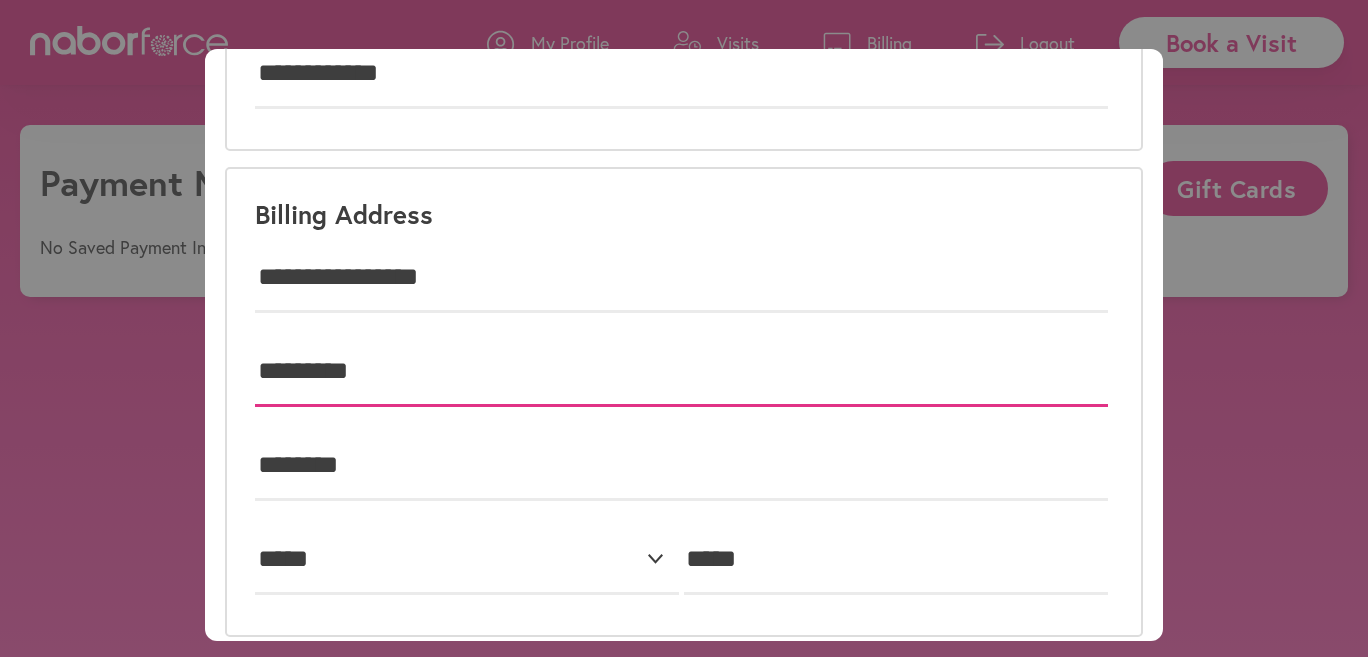 click on "*********" at bounding box center [681, 372] 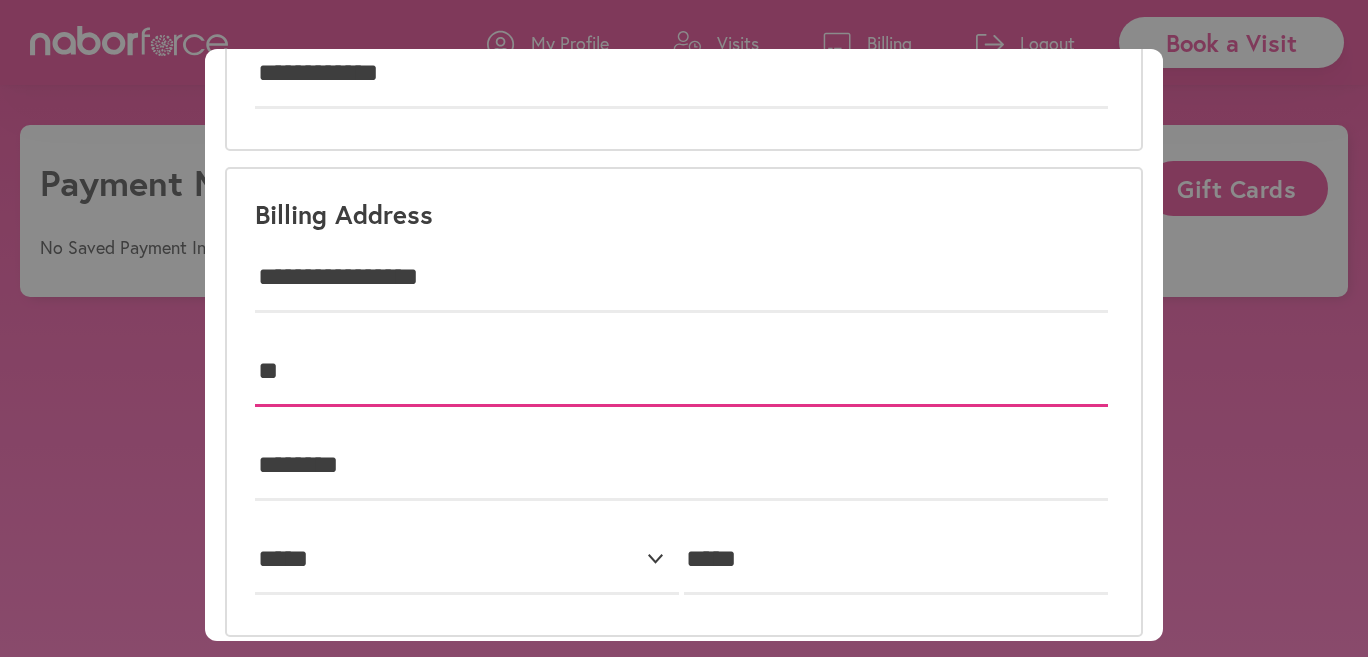 type on "*" 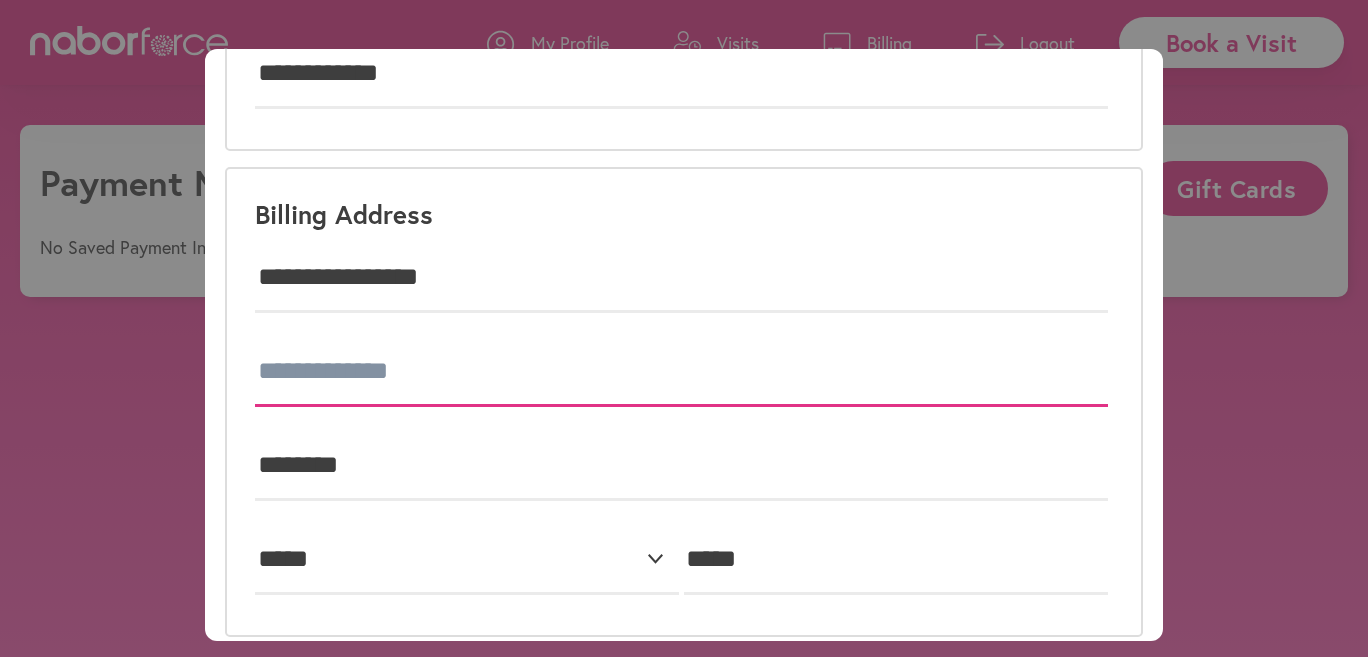 type 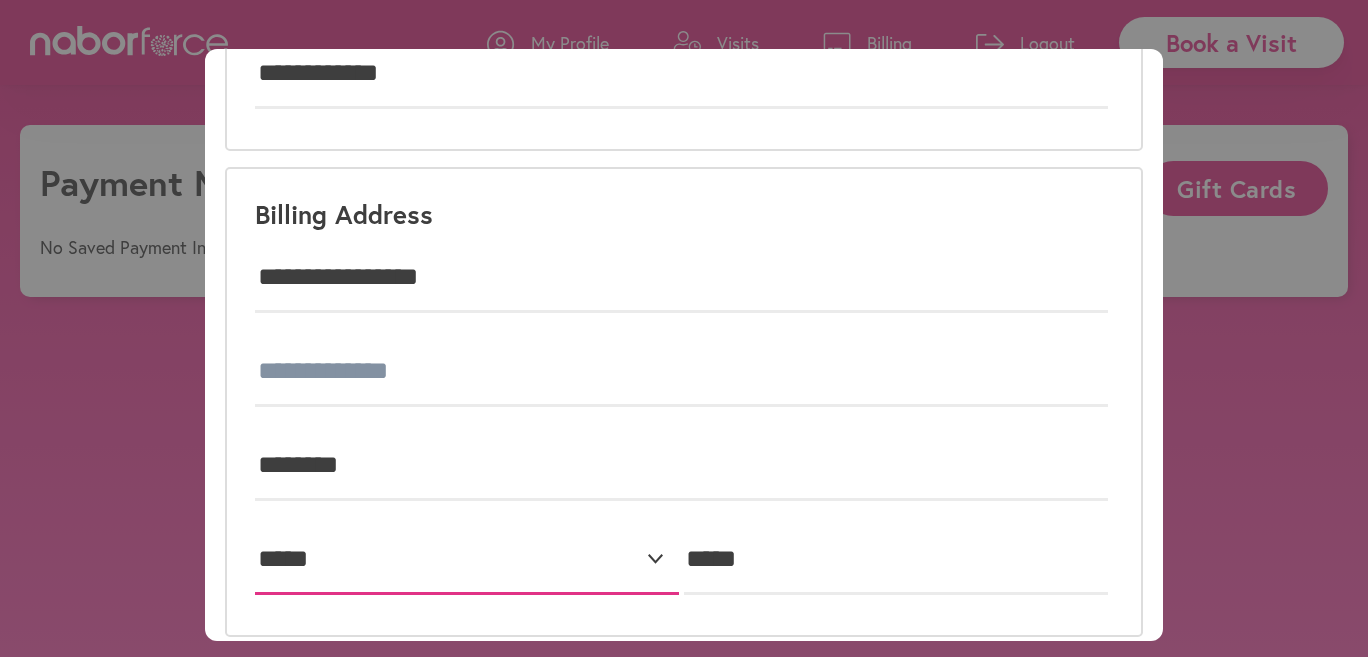 click on "Cardholder Name [FIRST] [LAST] Billing Address [NUMBER] [STREET] , [CITY] [STATE] [POSTAL_CODE] Card Number & Expiration Date" at bounding box center [467, 560] 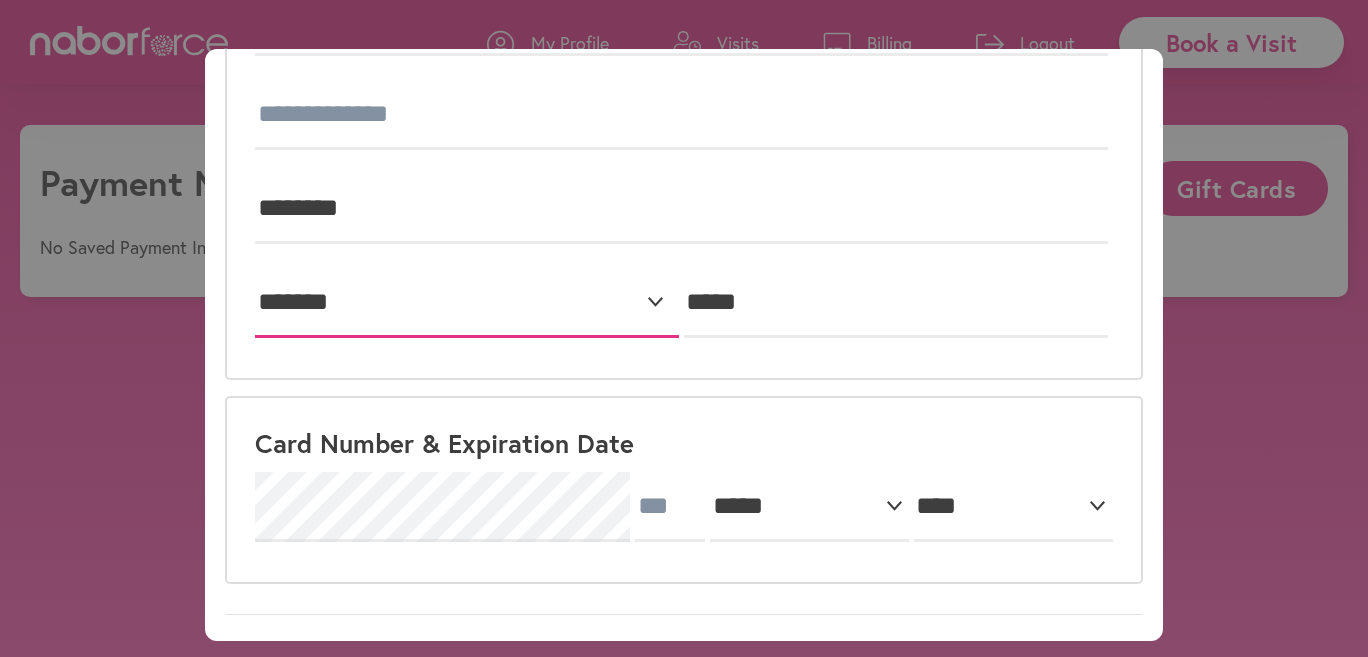 scroll, scrollTop: 451, scrollLeft: 0, axis: vertical 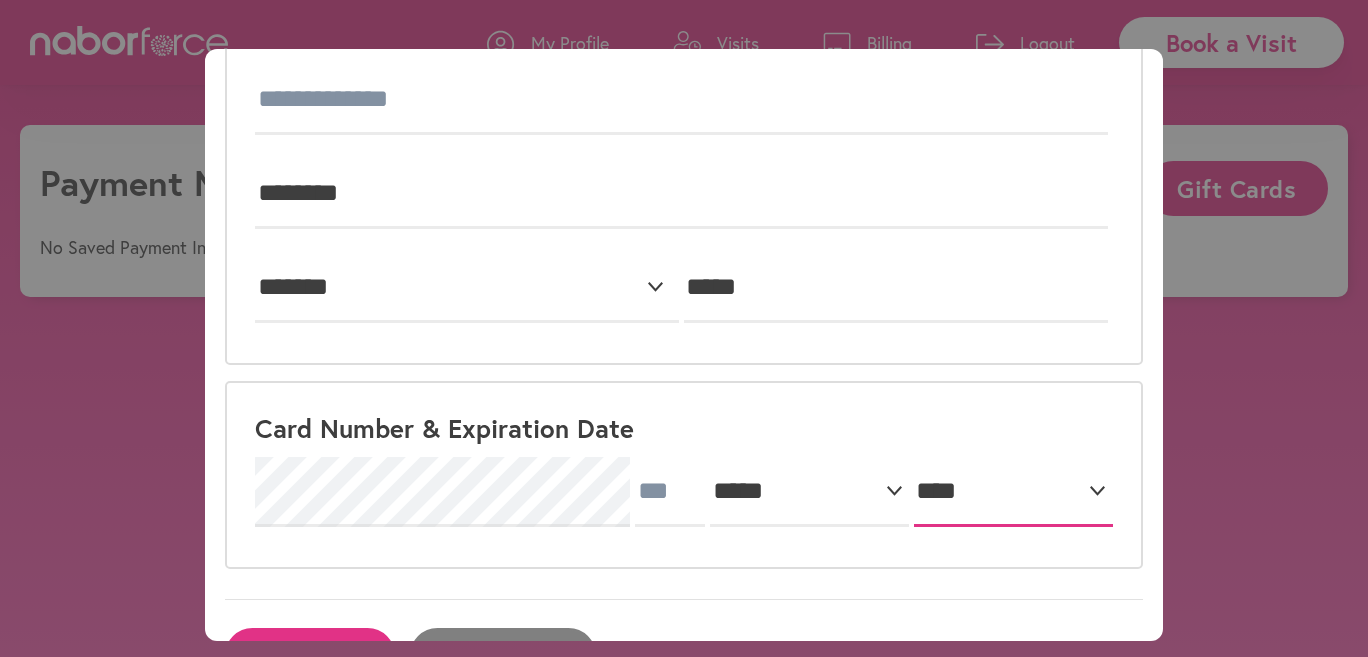 click on "**** **** **** **** **** **** **** **** **** **** **** **** **** **** **** **** **** **** **** **** ****" at bounding box center (1013, 492) 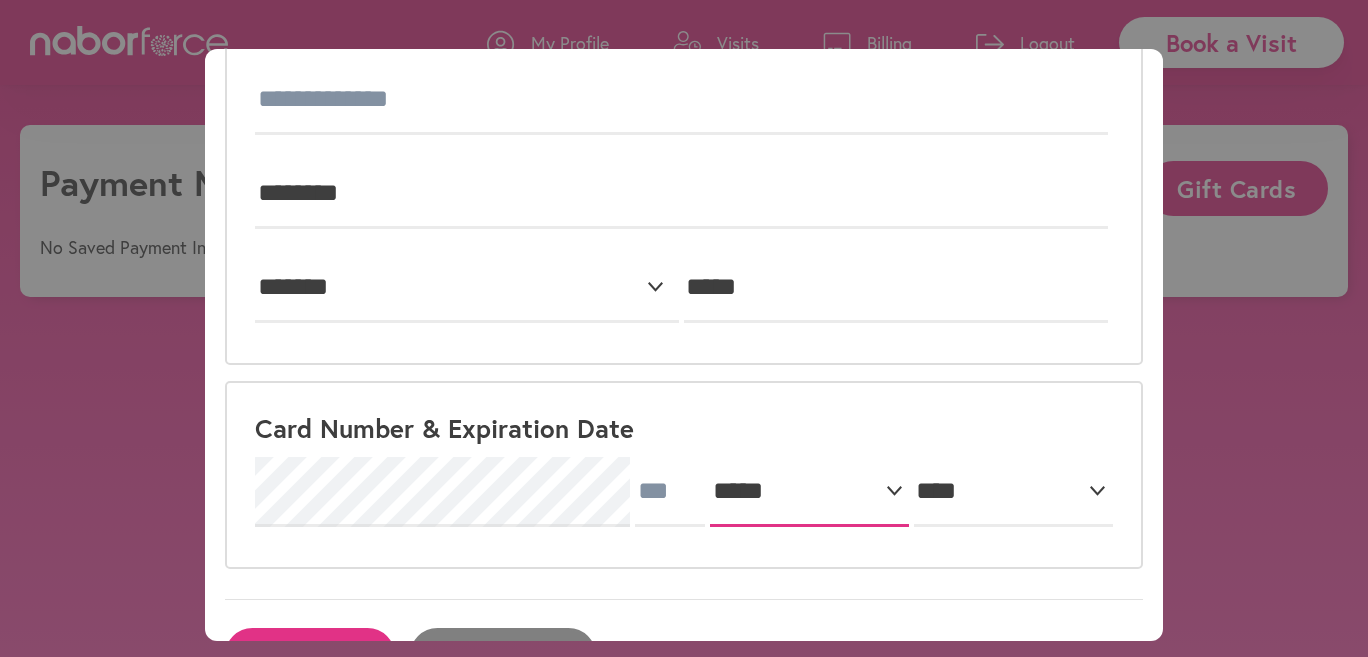 click on "***** * * * * * * * * * ** ** **" at bounding box center (809, 492) 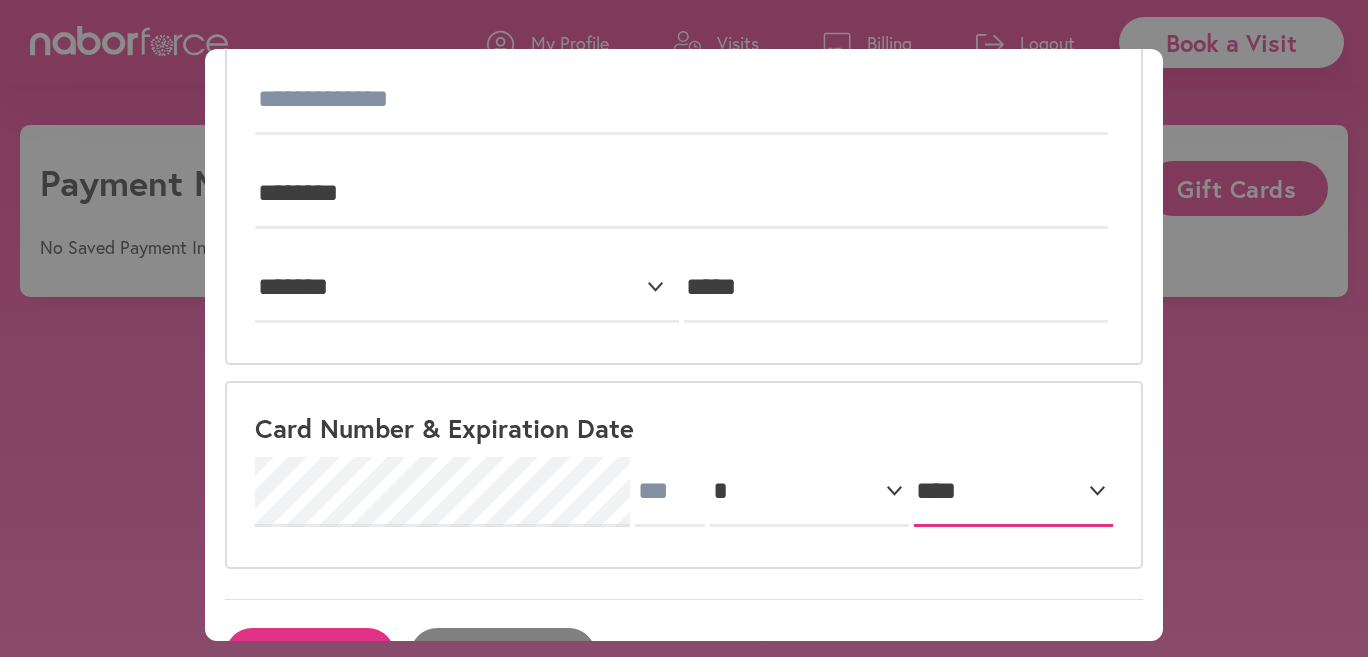 click on "**** **** **** **** **** **** **** **** **** **** **** **** **** **** **** **** **** **** **** **** ****" at bounding box center [1013, 492] 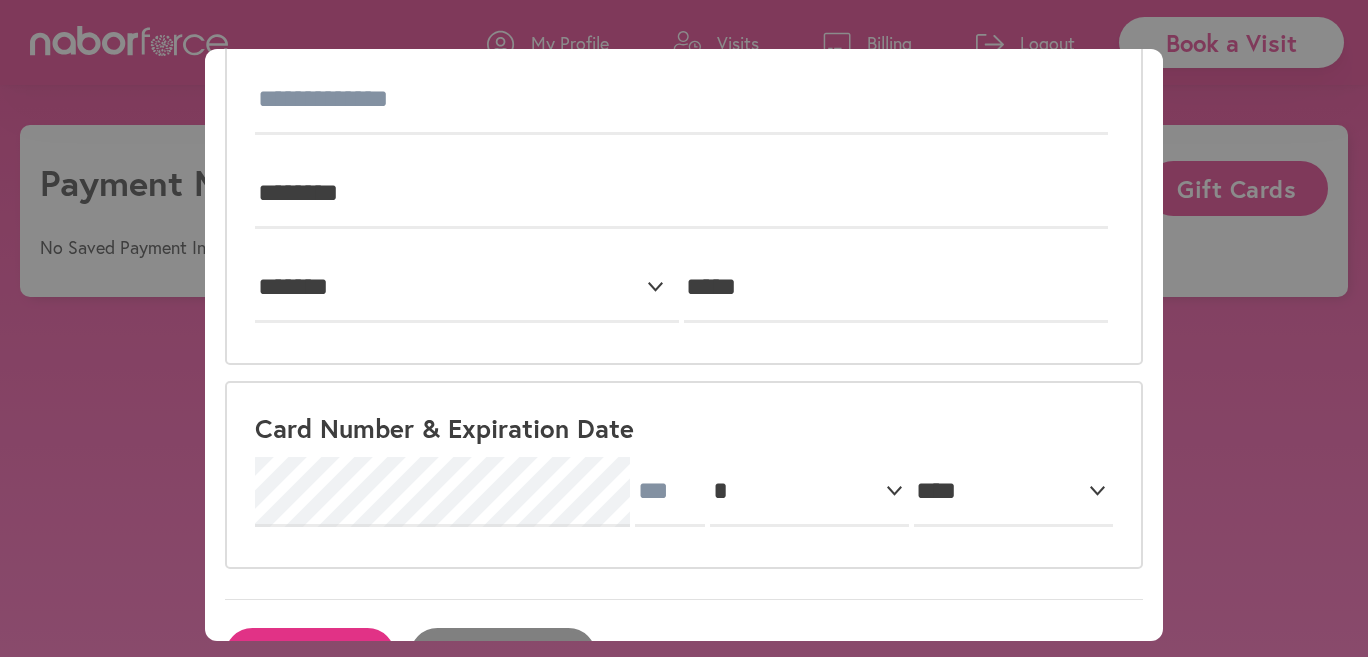 click on "***** * * * * * * * * * ** ** ** **** **** **** **** **** **** **** **** **** **** **** **** **** **** **** **** **** **** **** **** ****" at bounding box center (684, 492) 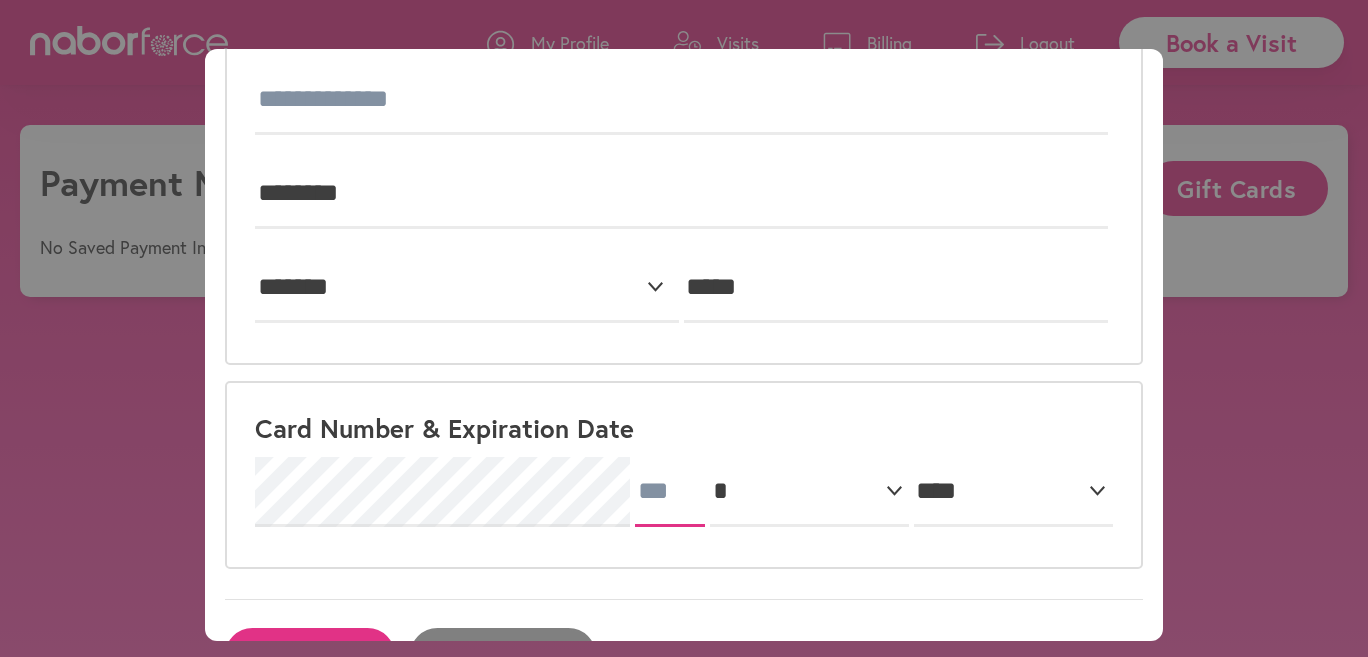click at bounding box center [670, 492] 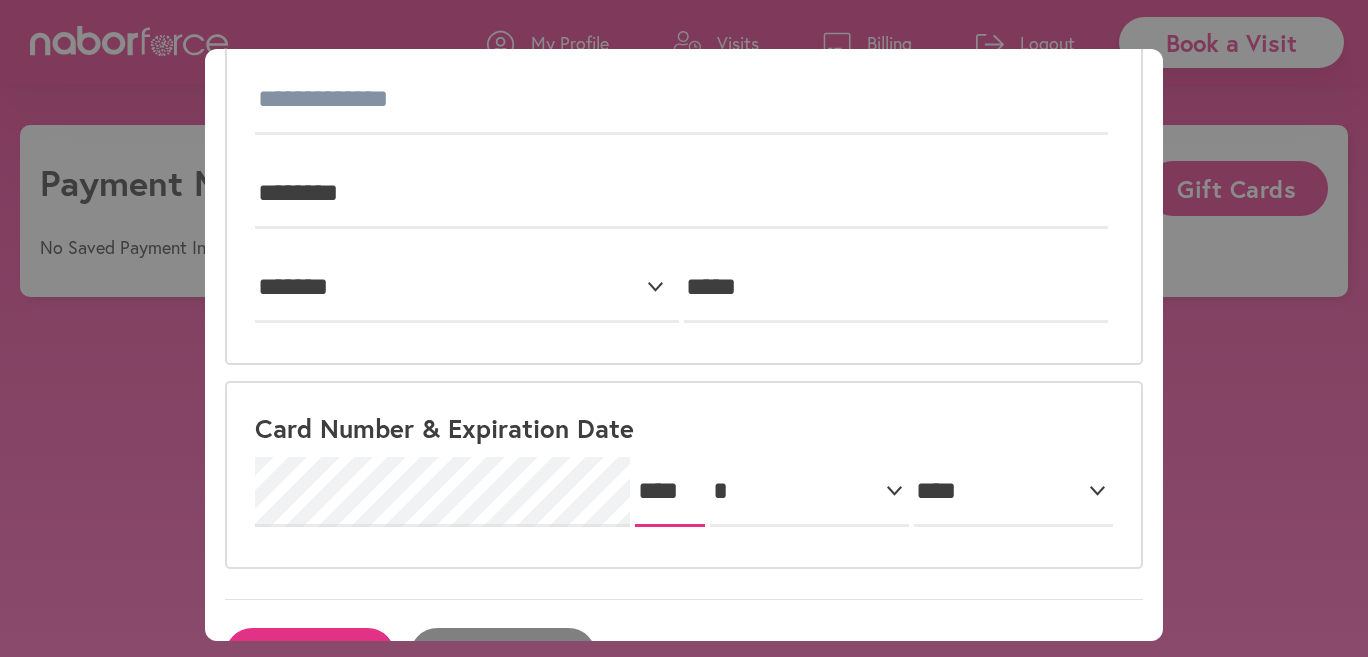 type on "****" 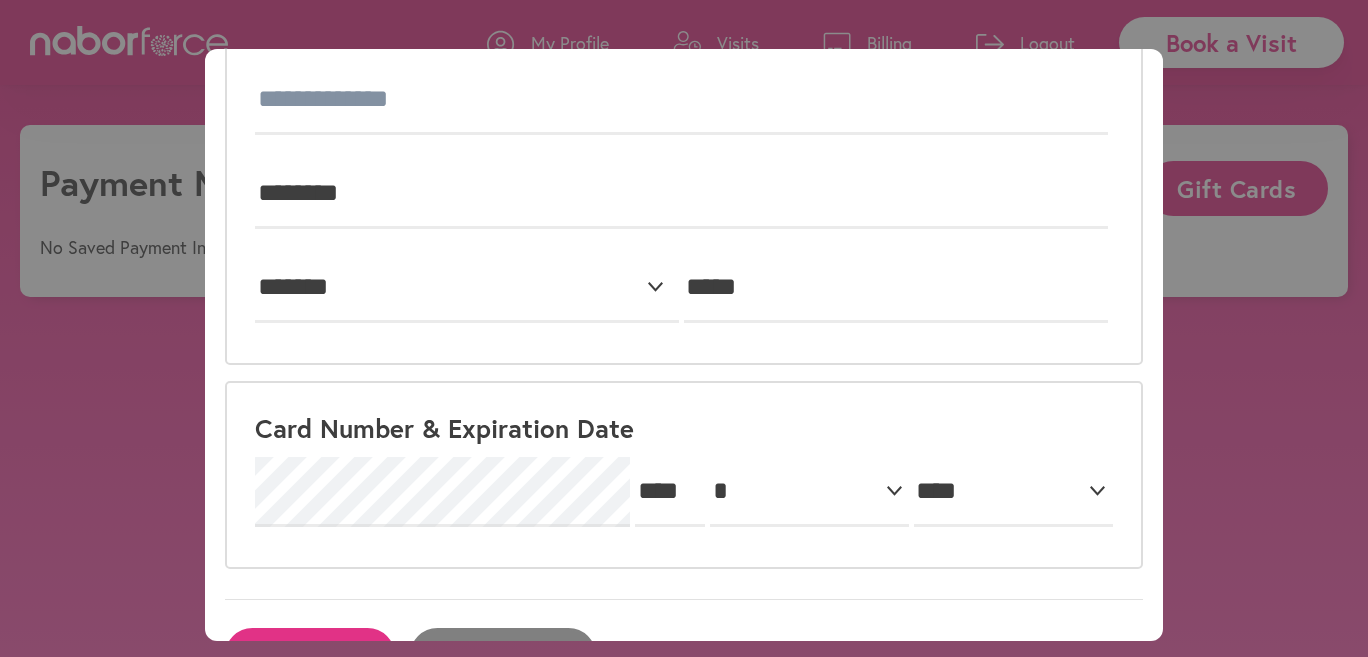 click on "Cardholder Name [FIRST] [LAST] Billing Address [NUMBER] [STREET] , [CITY] [STATE] [POSTAL_CODE] Card Number & Expiration Date" at bounding box center (684, 328) 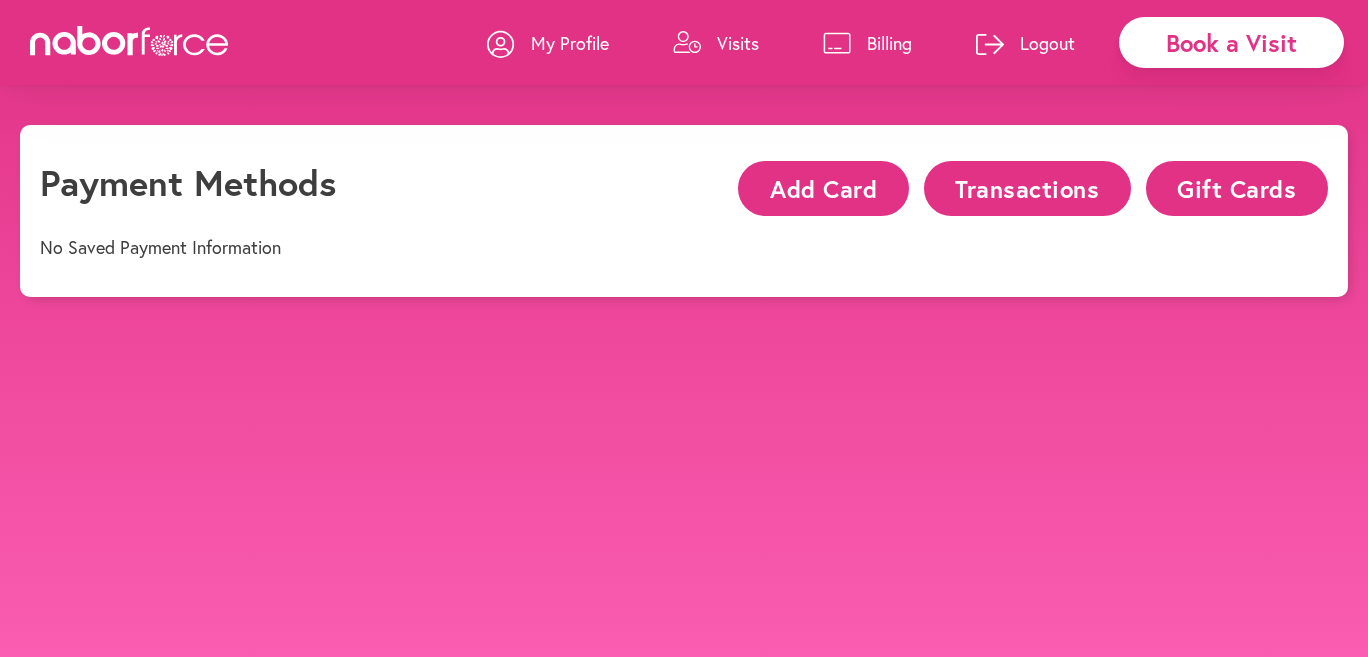 scroll, scrollTop: 18, scrollLeft: 0, axis: vertical 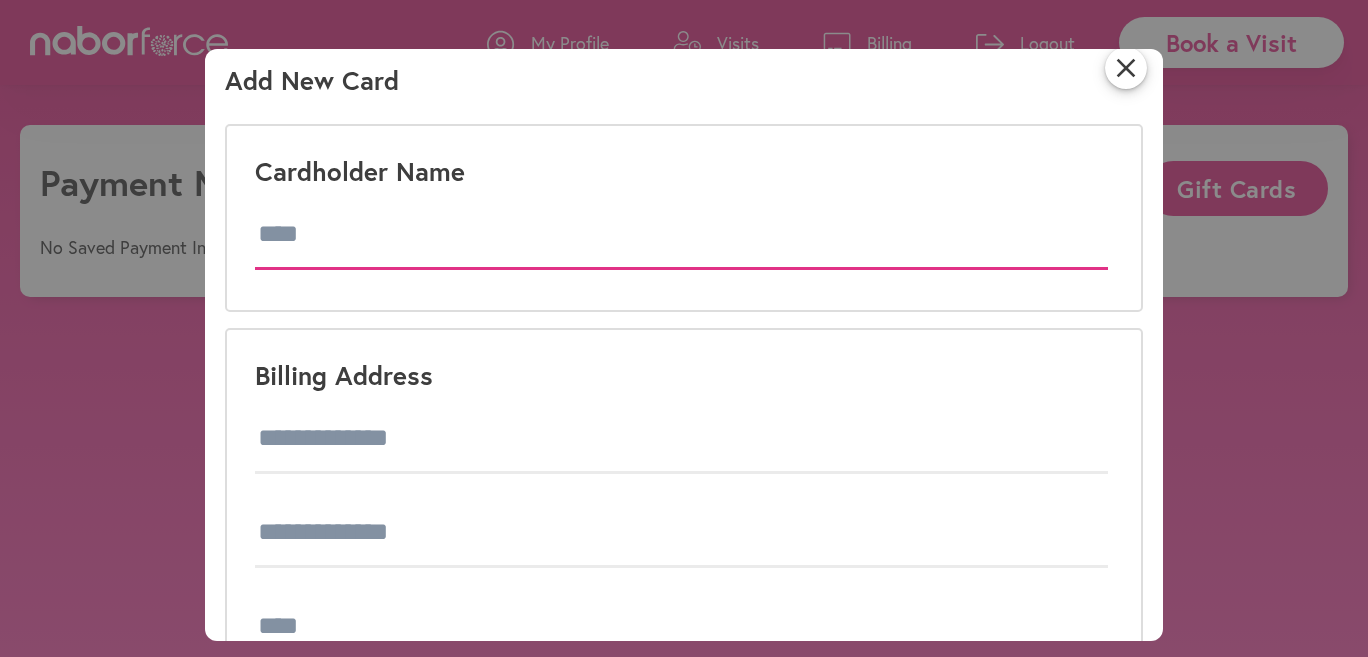 click at bounding box center (681, 235) 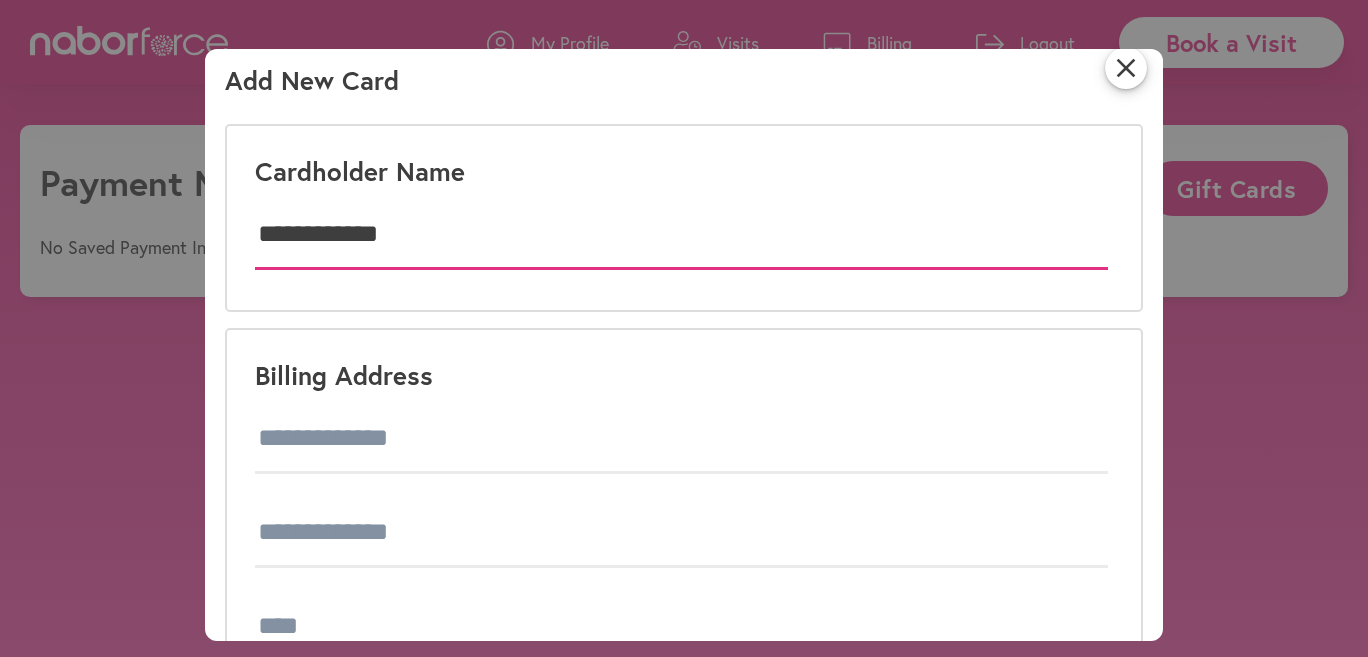 type on "**********" 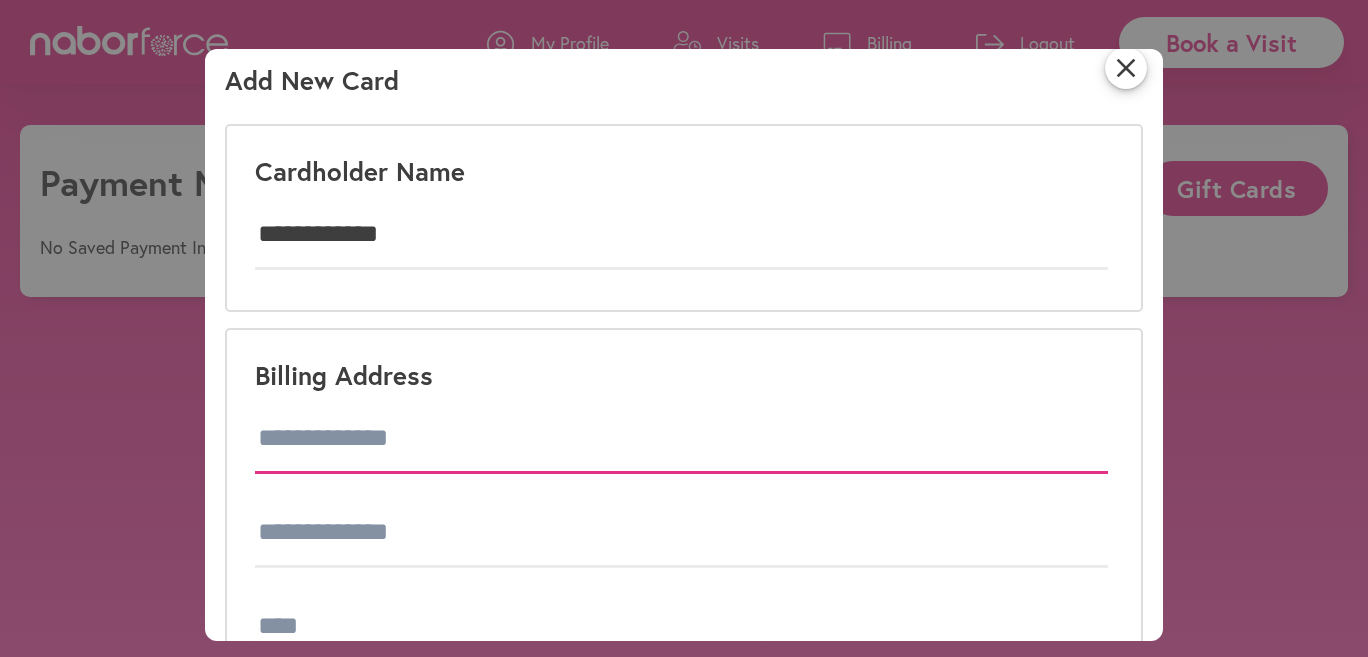 click at bounding box center (681, 439) 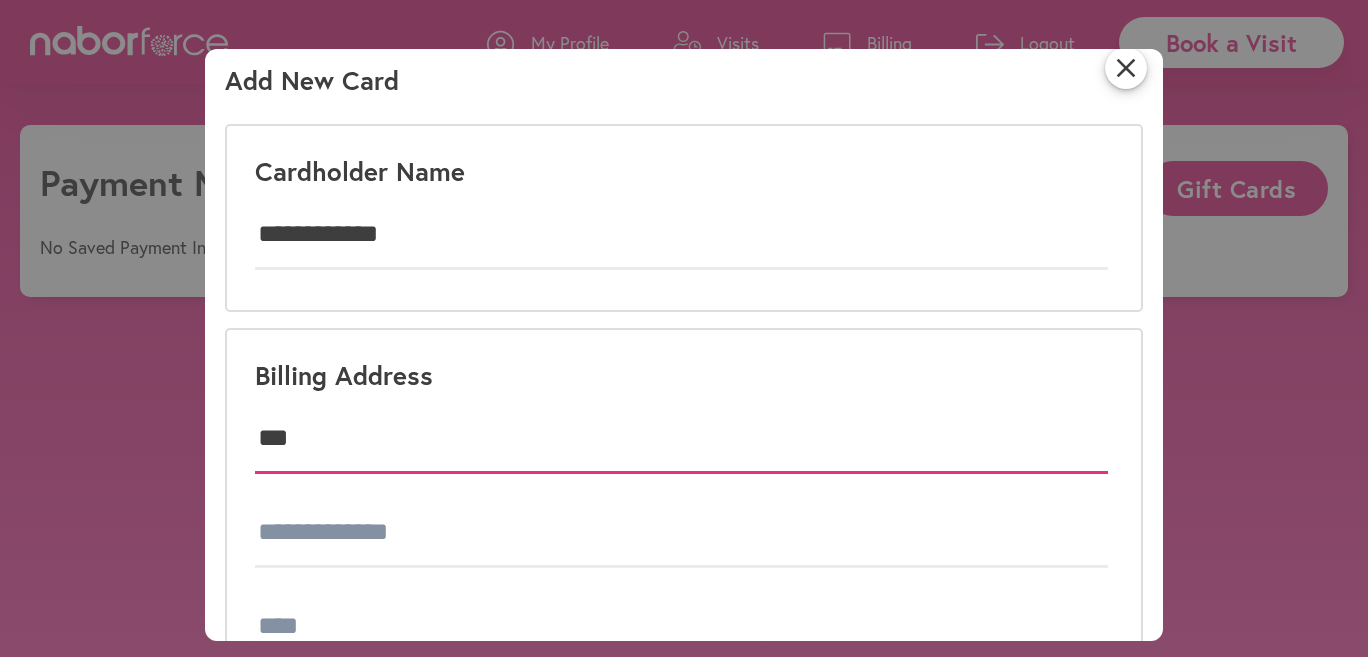 type on "**********" 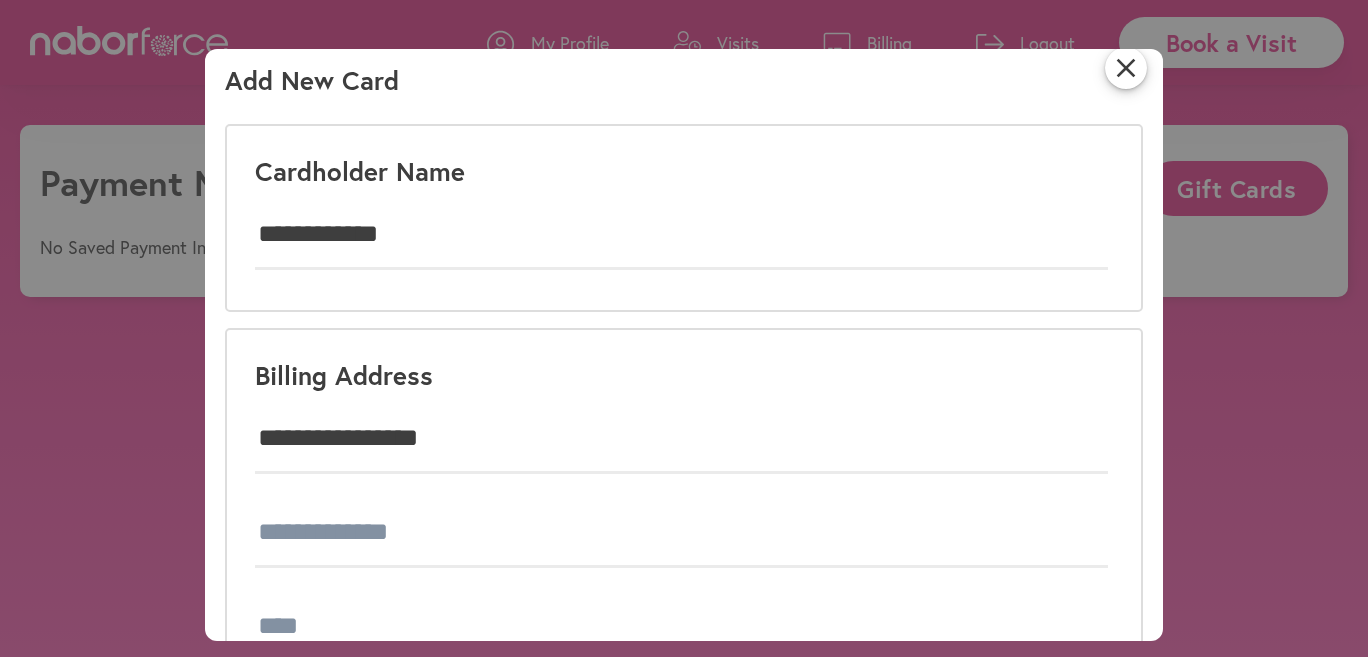 type on "********" 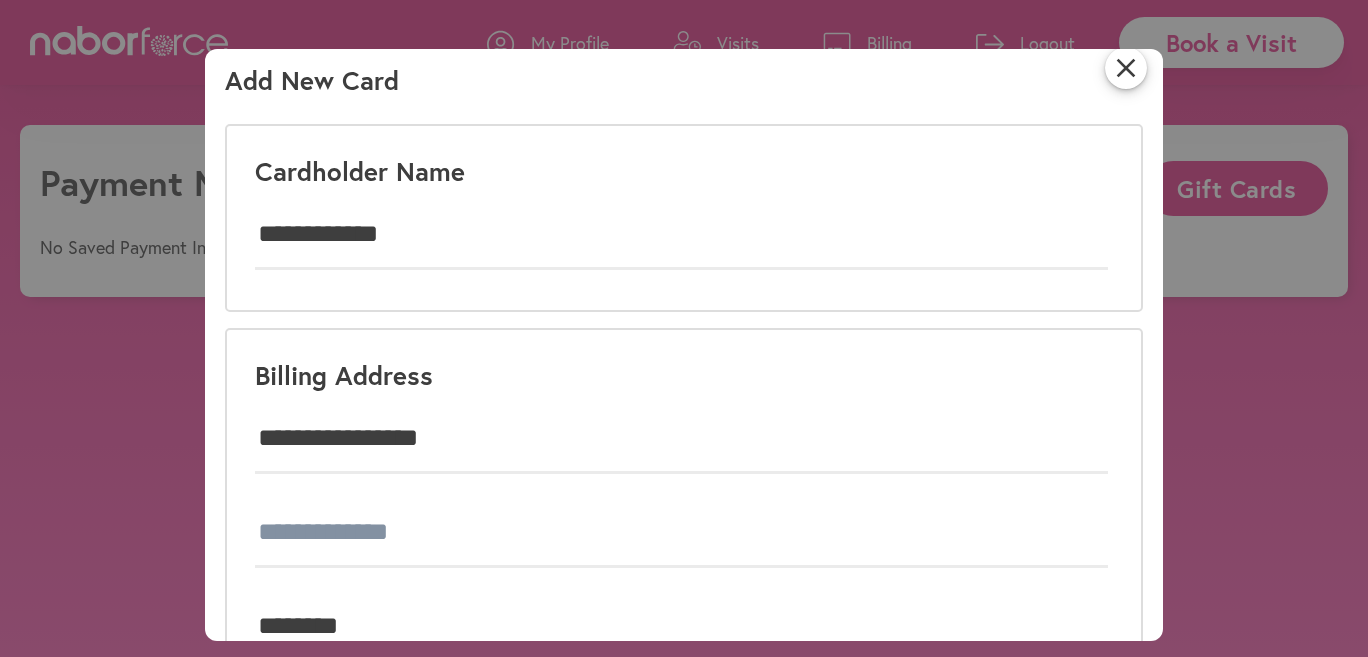type on "*****" 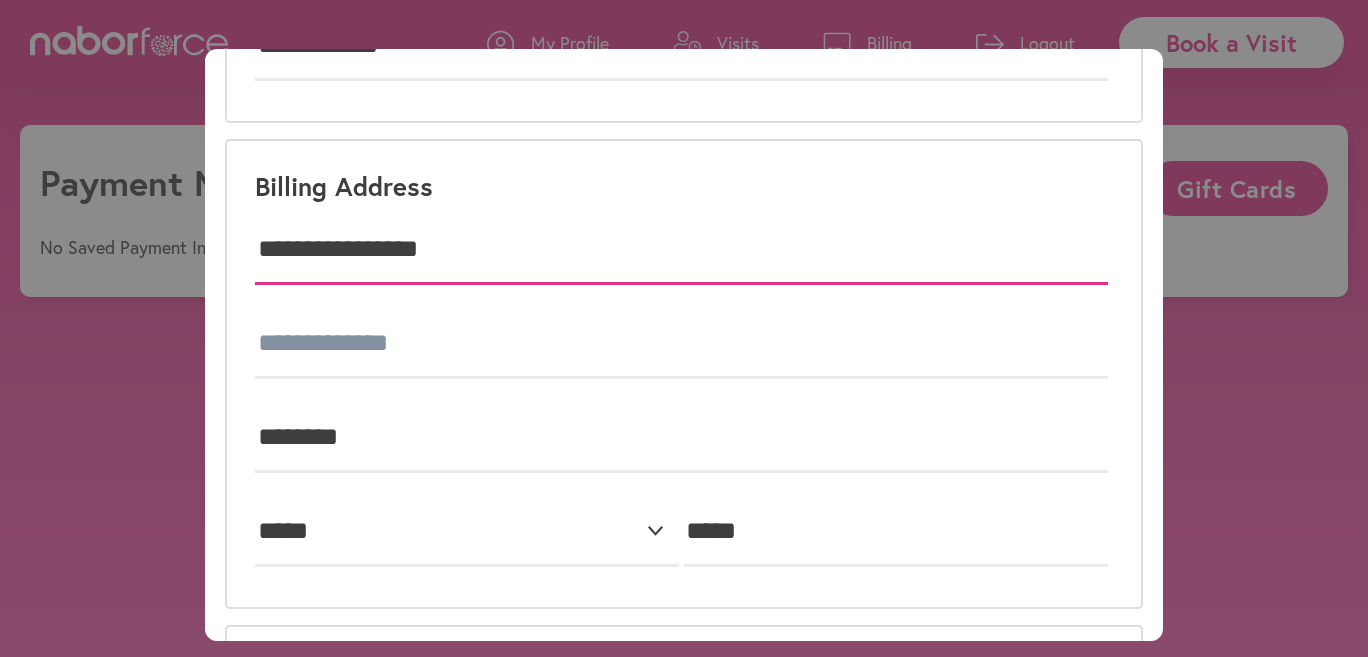 scroll, scrollTop: 214, scrollLeft: 0, axis: vertical 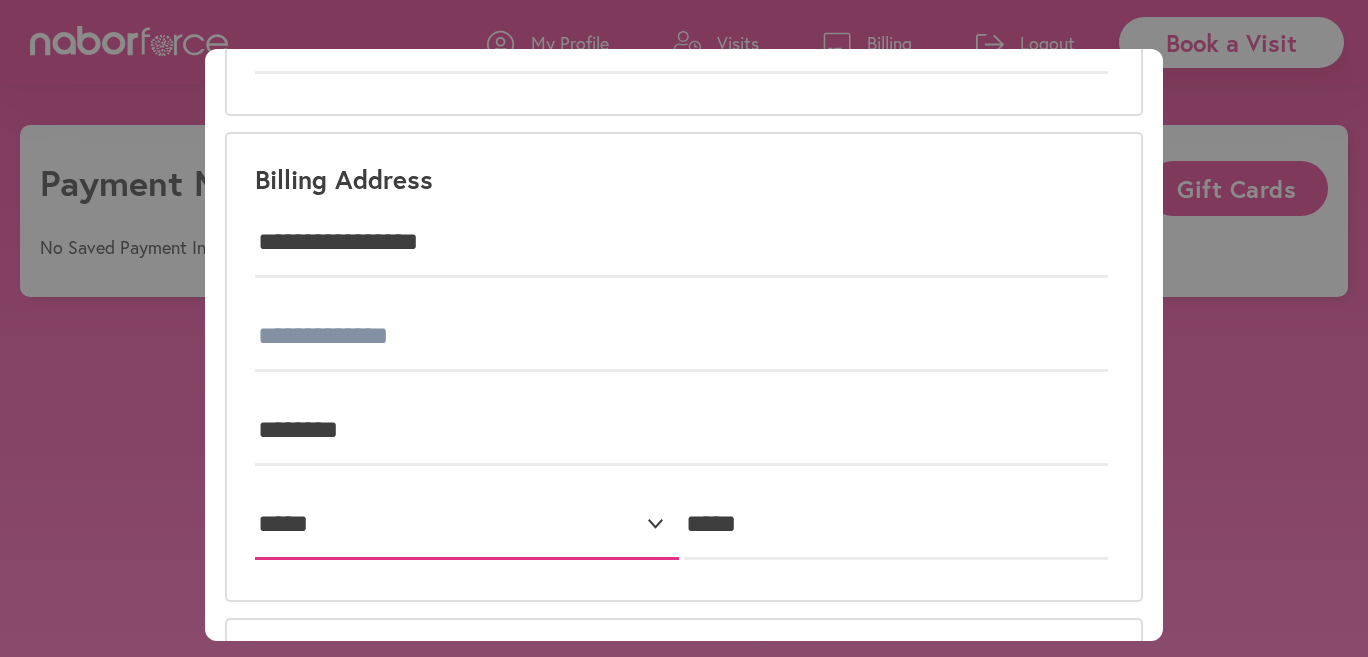 click on "Cardholder Name [FIRST] [LAST] Billing Address [NUMBER] [STREET] , [CITY] [STATE] [POSTAL_CODE] Card Number & Expiration Date" at bounding box center [467, 525] 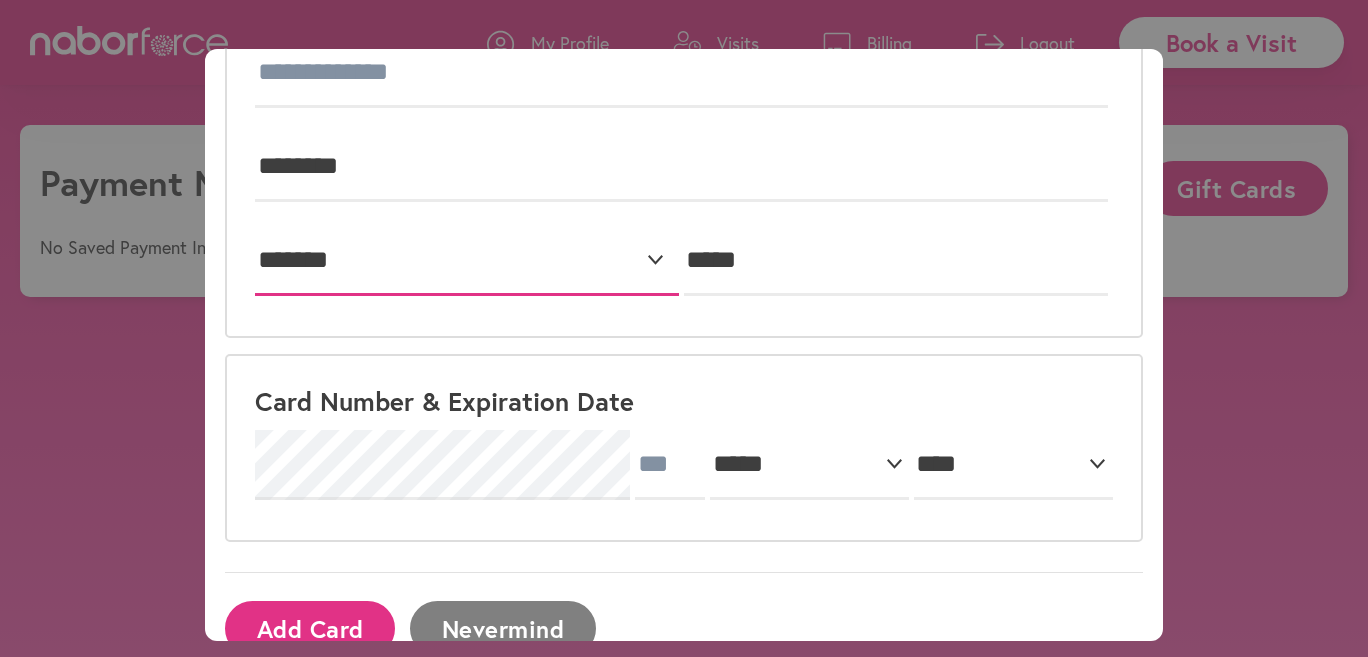 scroll, scrollTop: 507, scrollLeft: 0, axis: vertical 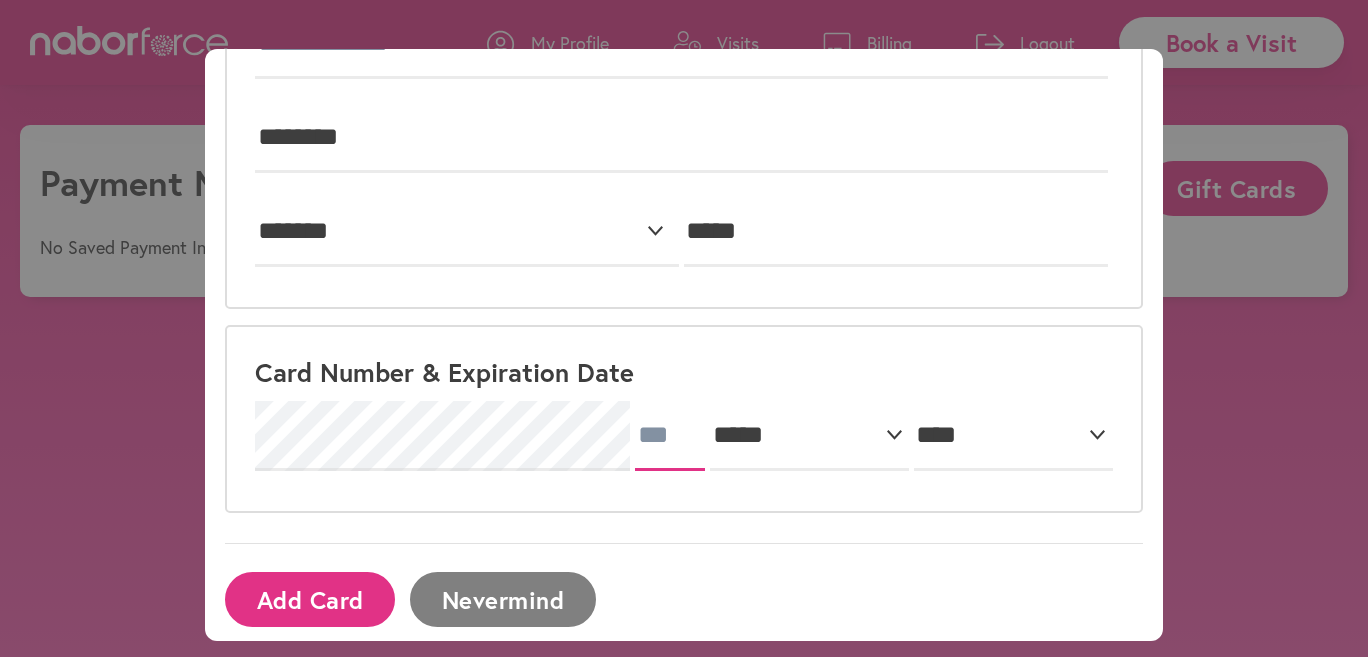 type on "****" 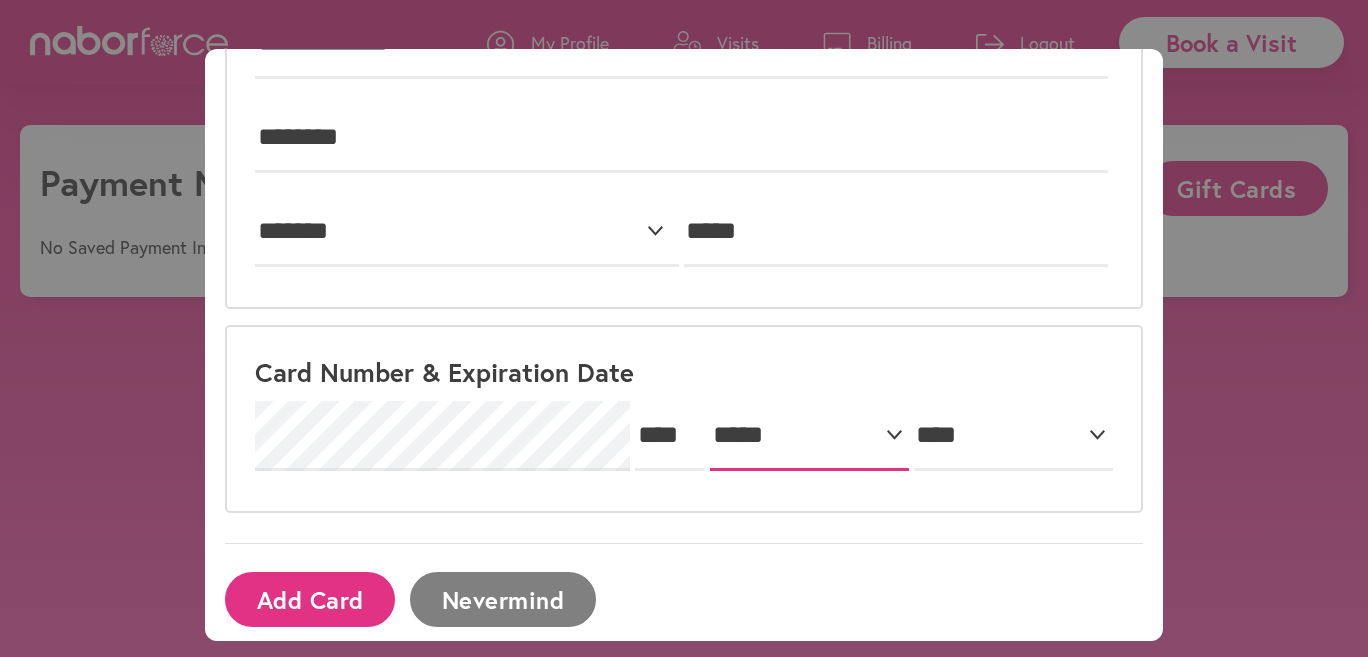 select on "*" 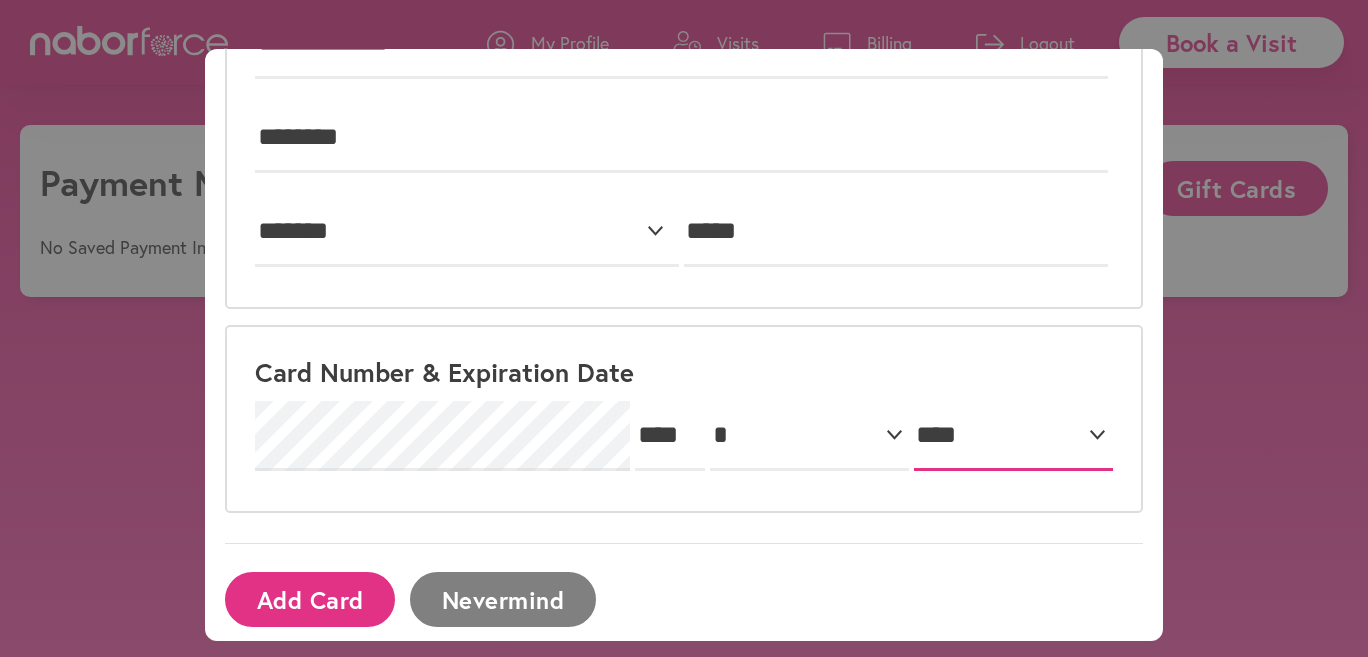 select on "****" 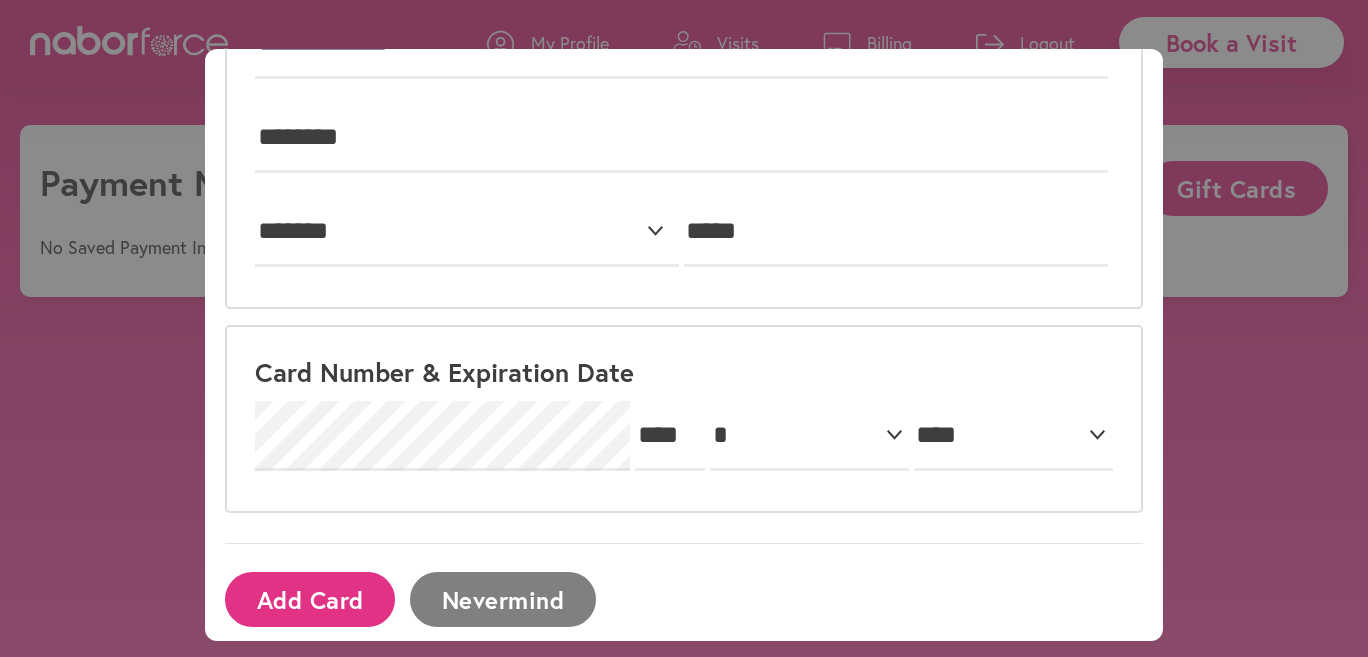 click on "Add Card" at bounding box center (310, 599) 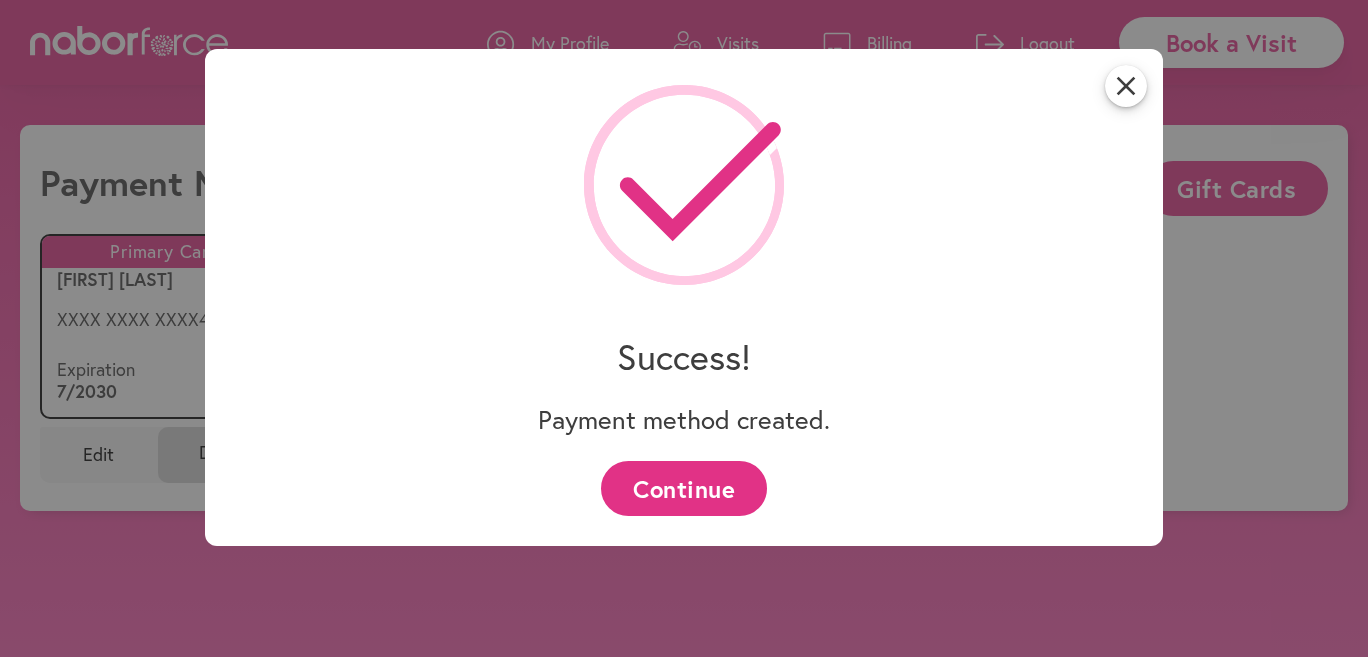 scroll, scrollTop: 0, scrollLeft: 0, axis: both 